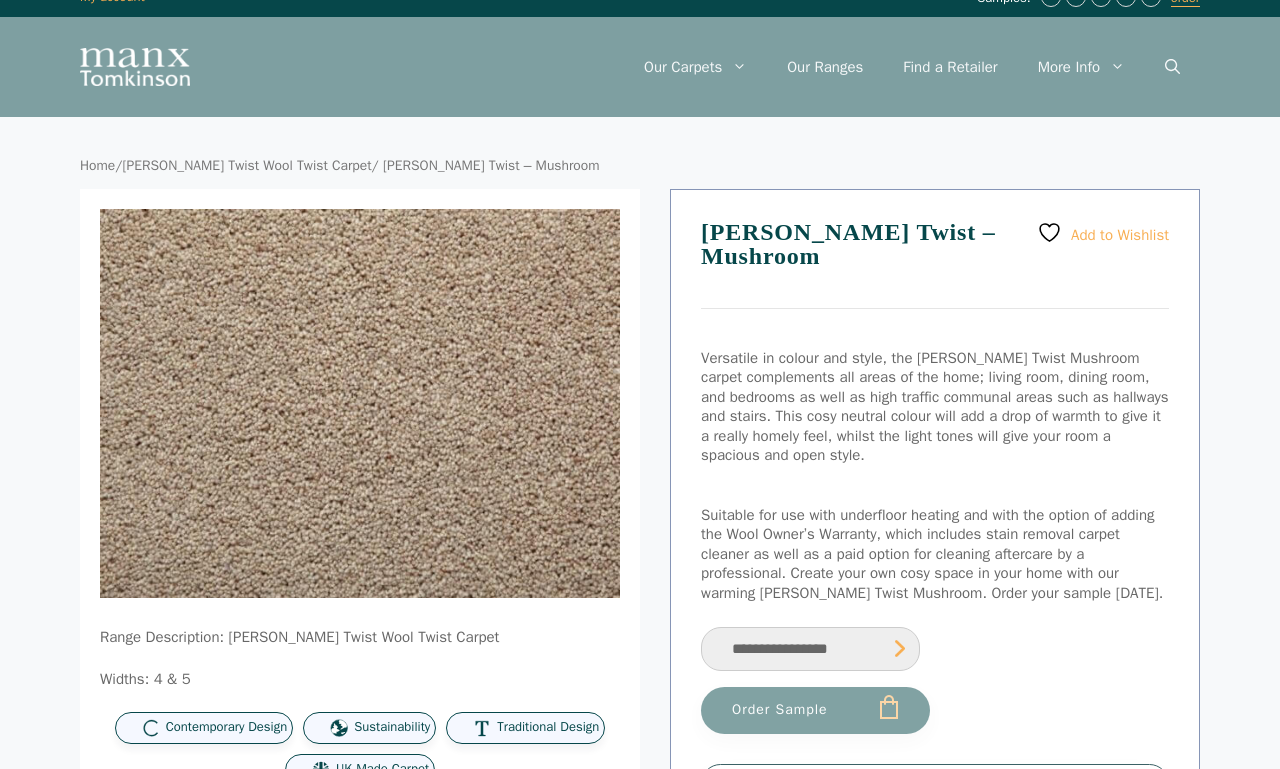 scroll, scrollTop: 0, scrollLeft: 0, axis: both 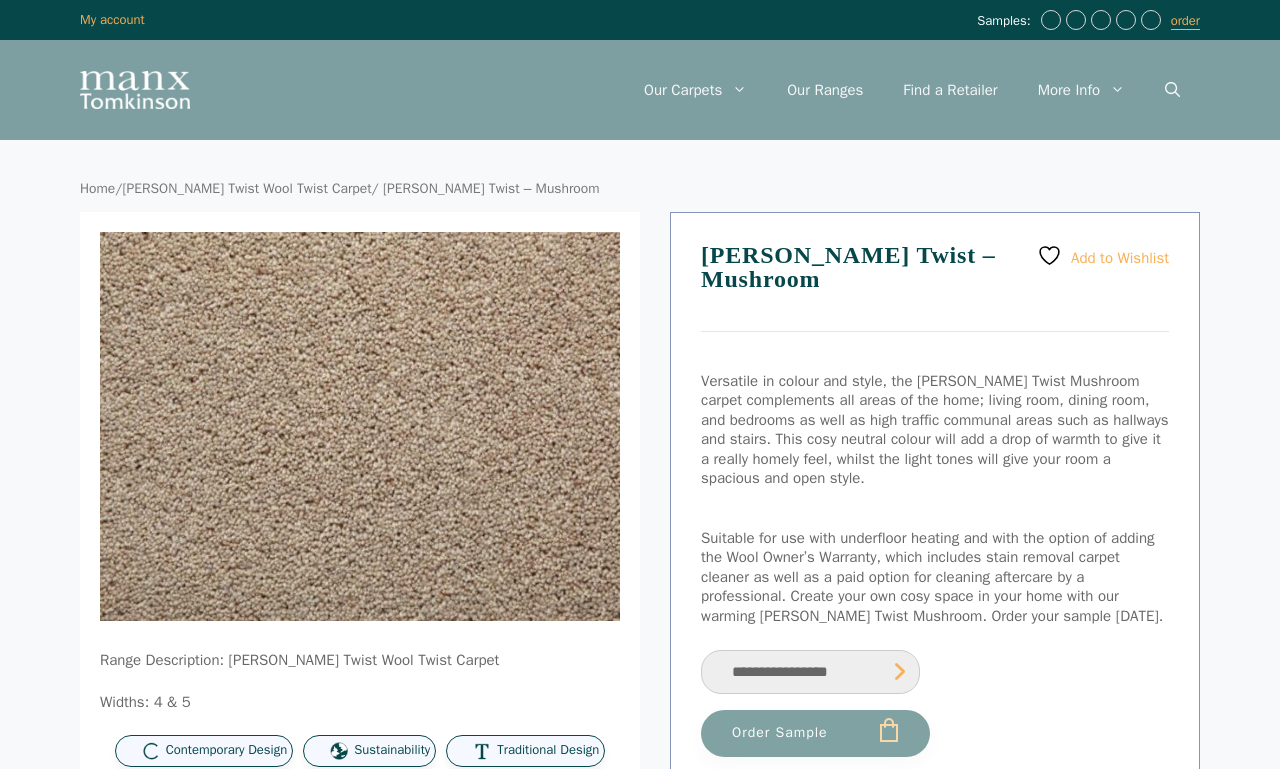click on "Our Ranges" at bounding box center (825, 90) 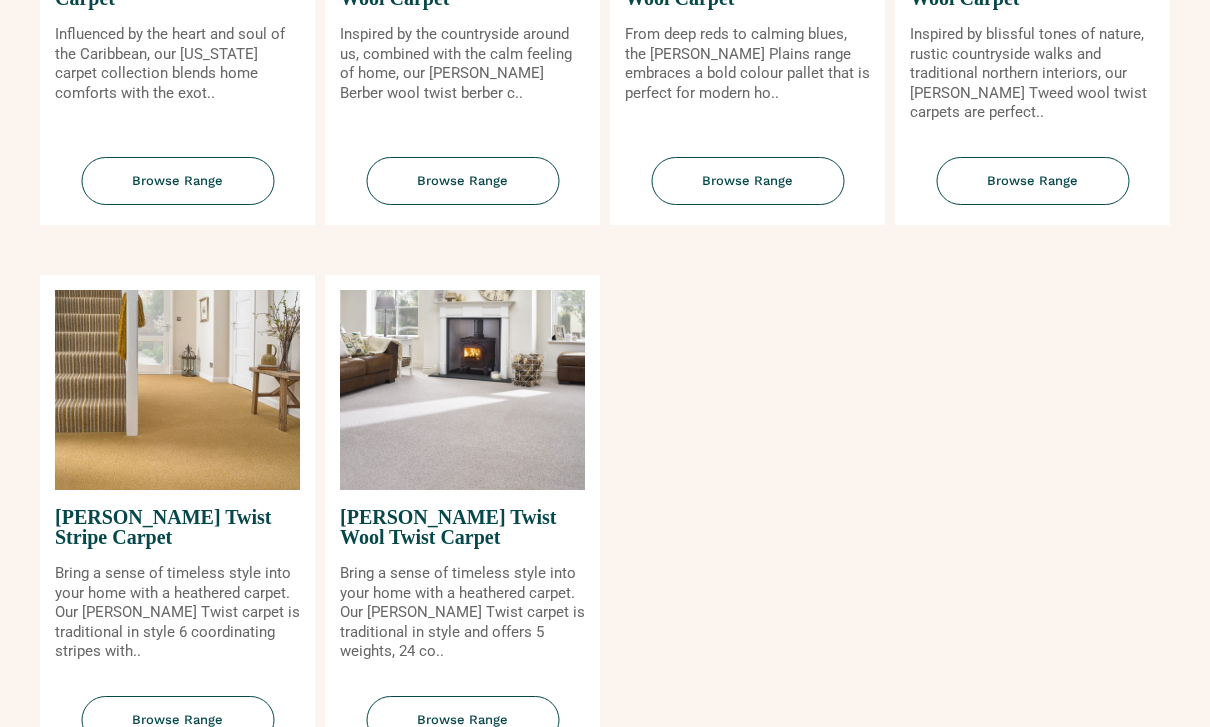 scroll, scrollTop: 2196, scrollLeft: 0, axis: vertical 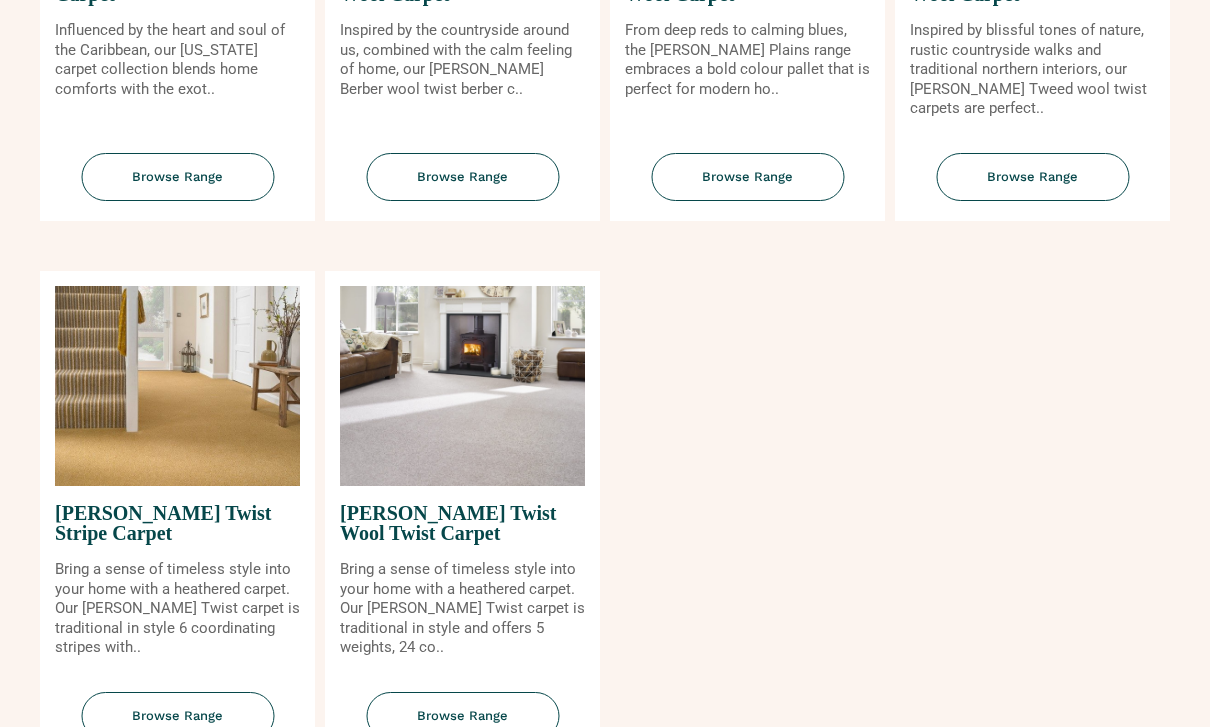 click at bounding box center (462, 387) 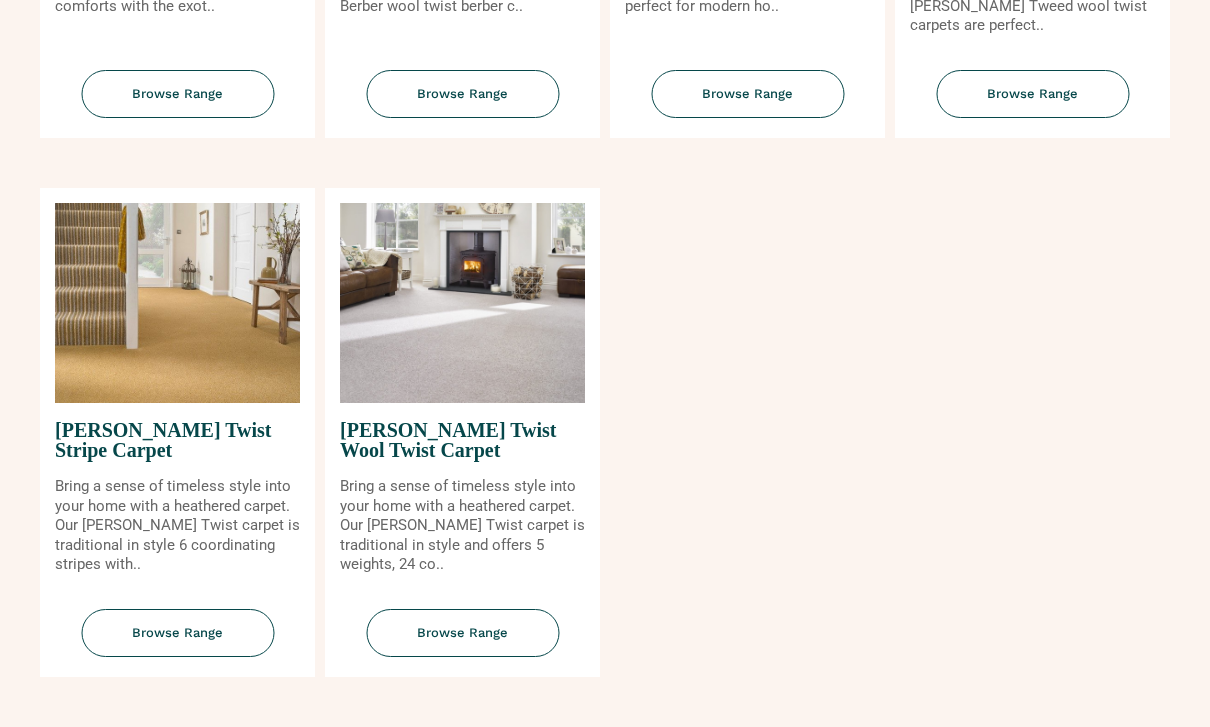 scroll, scrollTop: 2278, scrollLeft: 0, axis: vertical 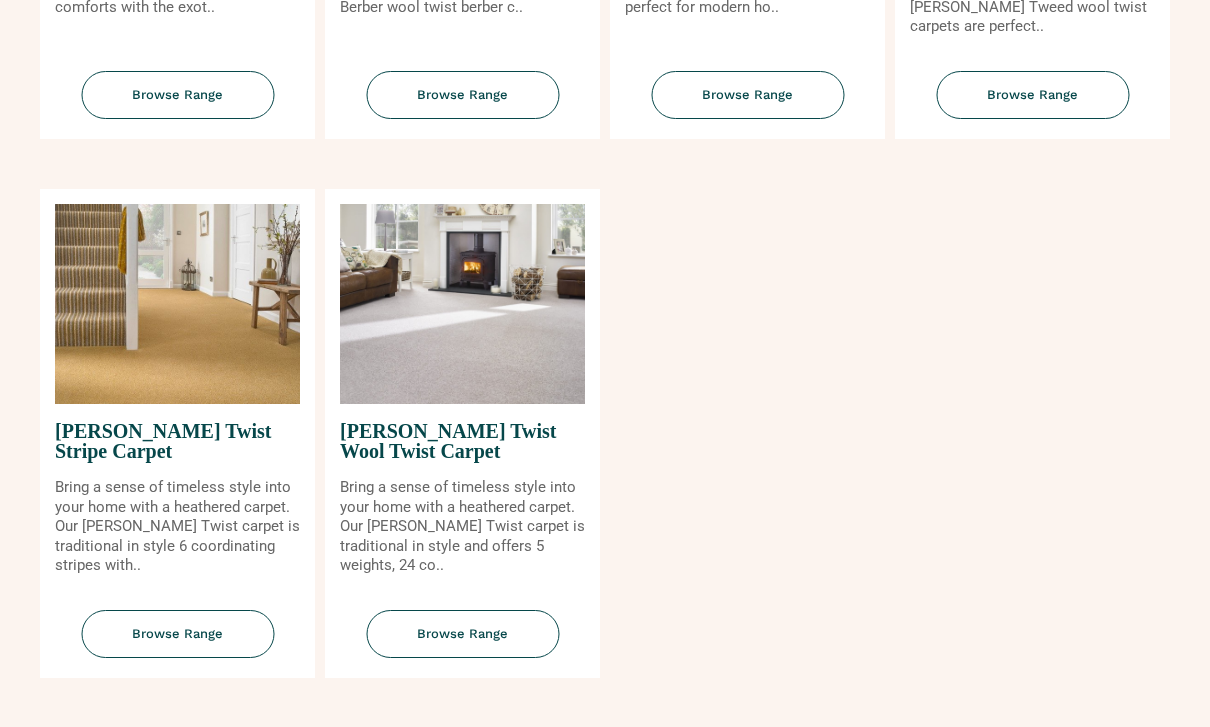 click on "[PERSON_NAME] Twist Wool Twist Carpet" at bounding box center [462, 442] 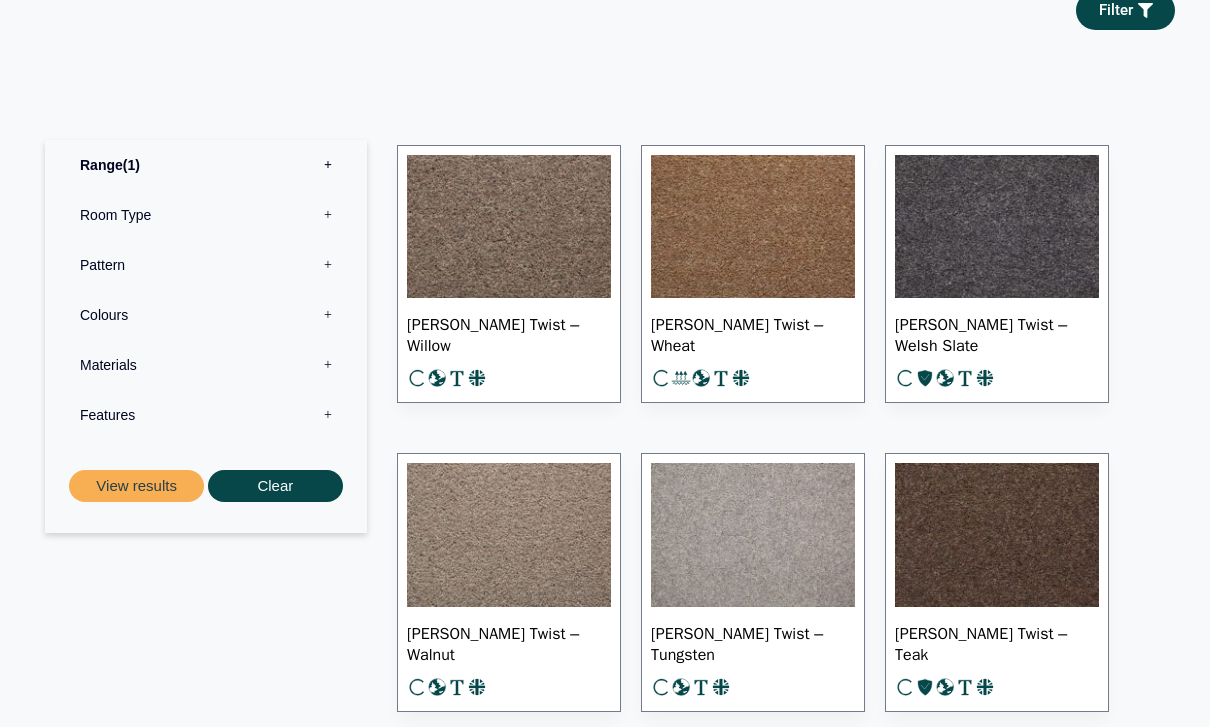 scroll, scrollTop: 946, scrollLeft: 0, axis: vertical 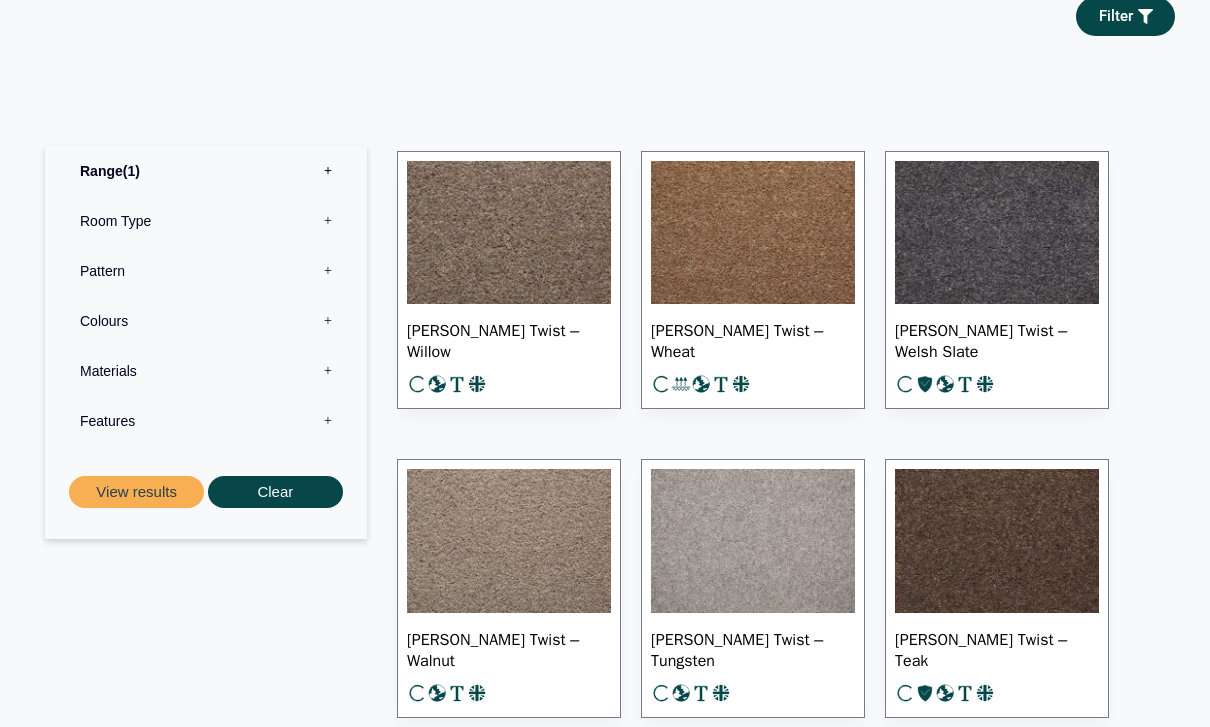 click on "Features  0" at bounding box center (206, 422) 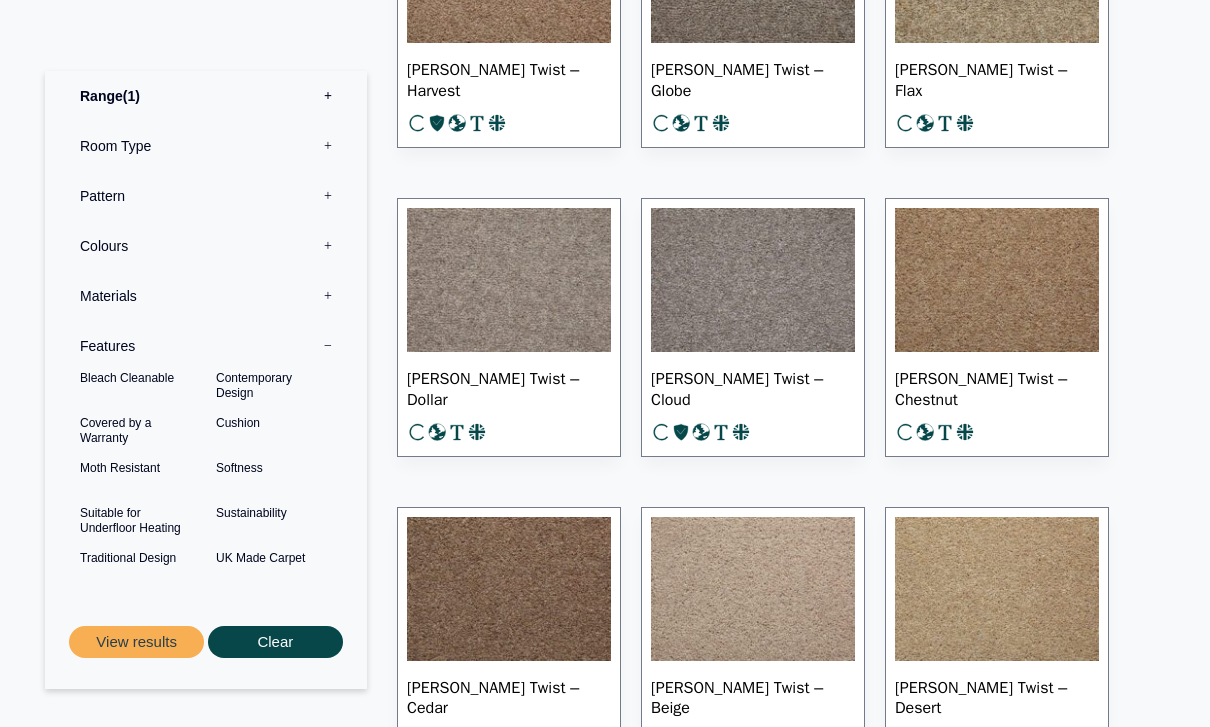scroll, scrollTop: 2747, scrollLeft: 0, axis: vertical 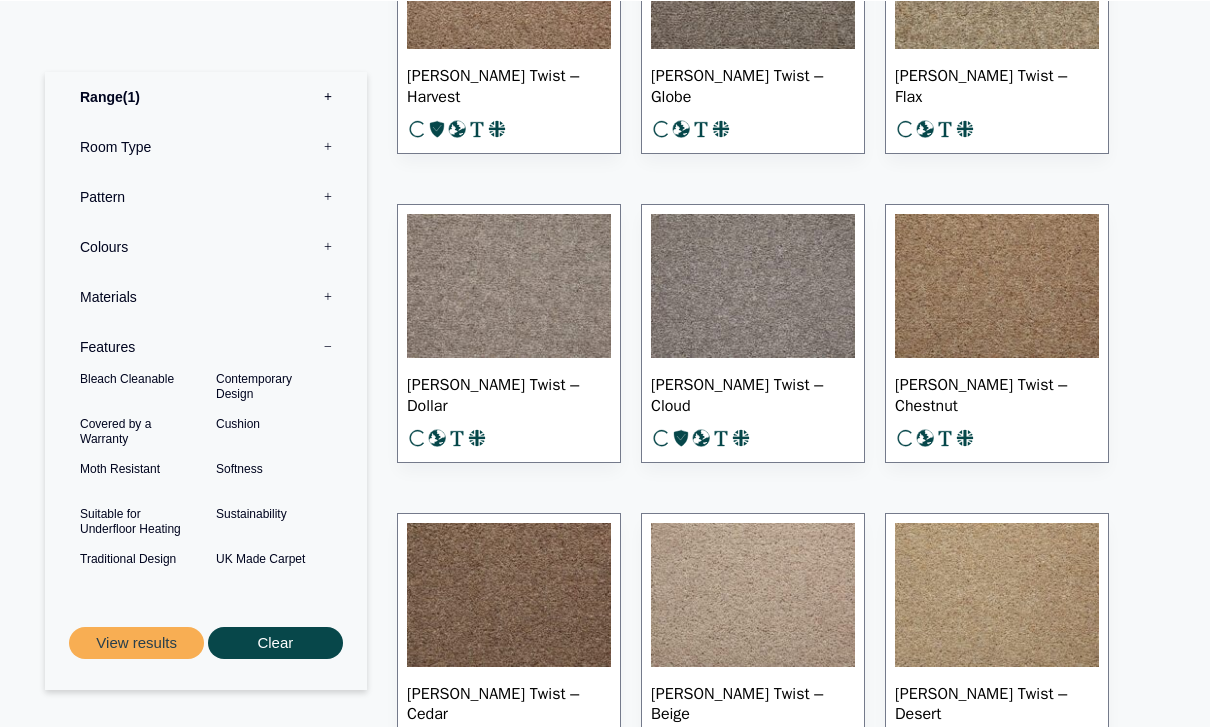 click at bounding box center (753, 594) 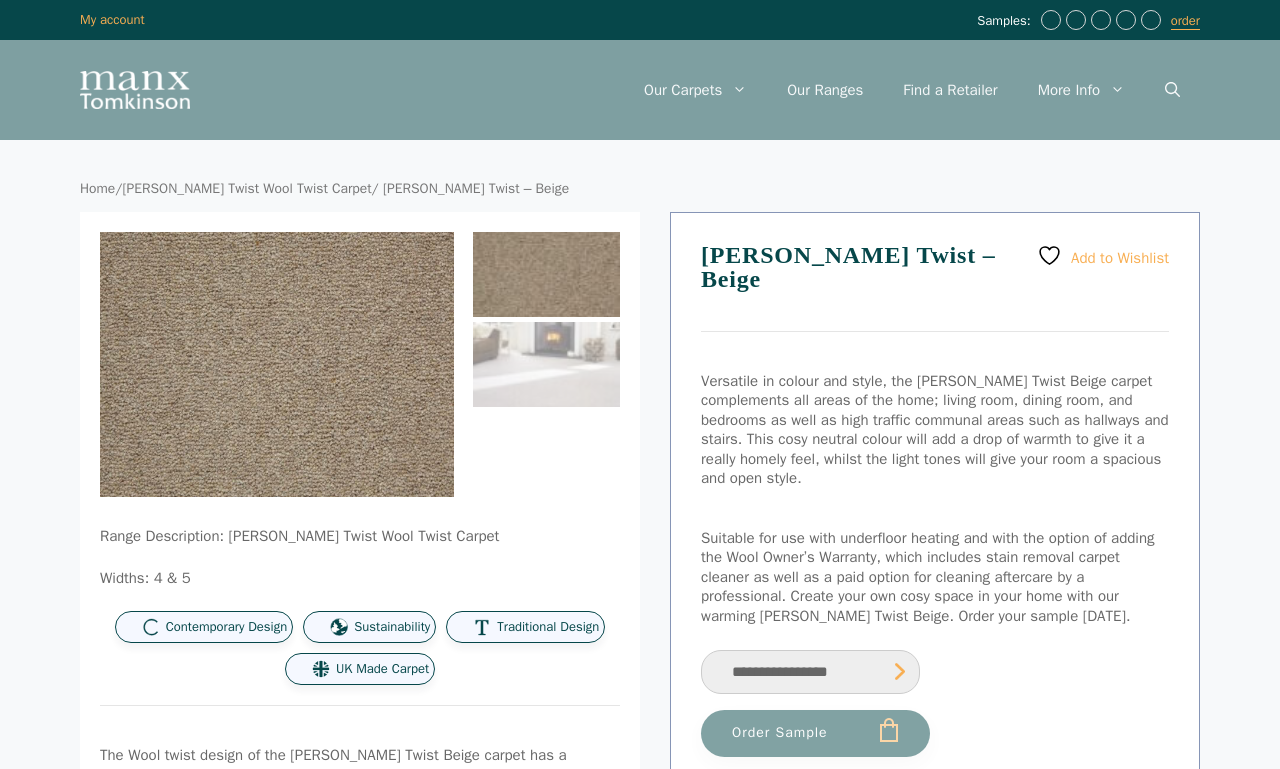 scroll, scrollTop: 0, scrollLeft: 0, axis: both 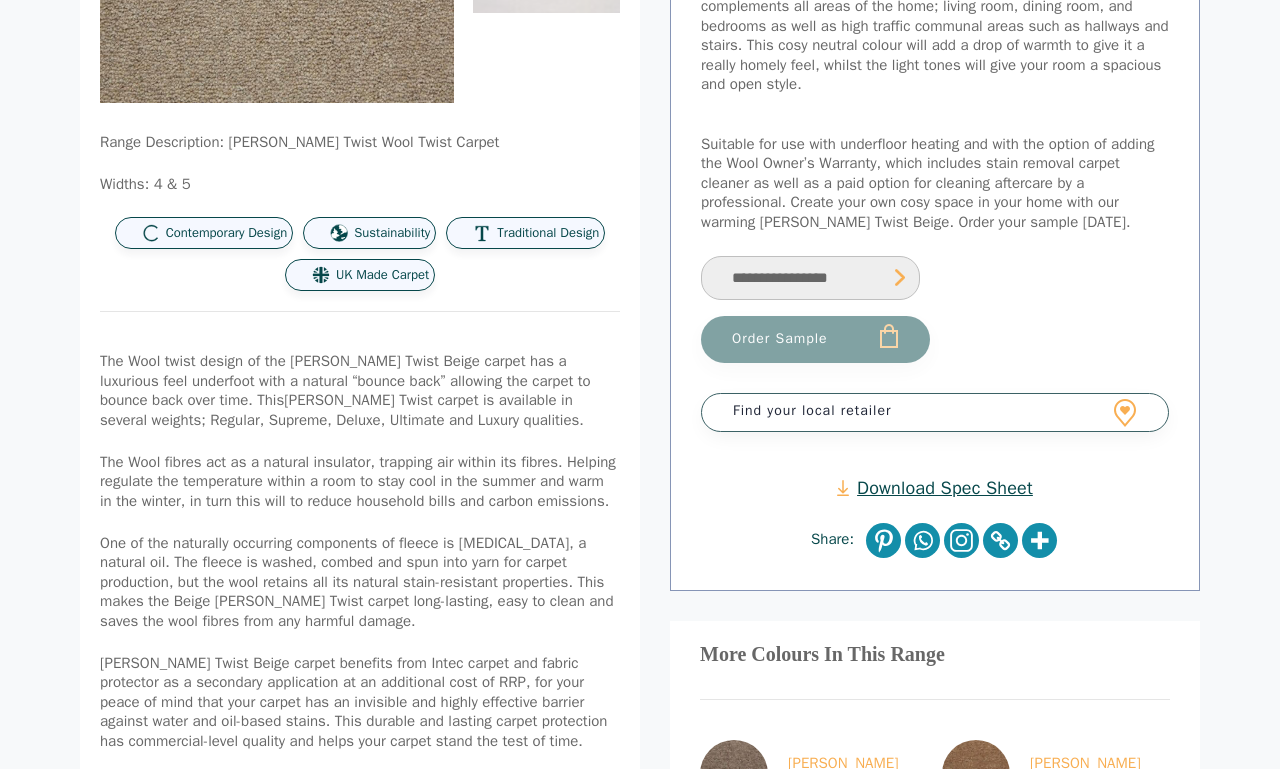 click on "**********" at bounding box center (810, 278) 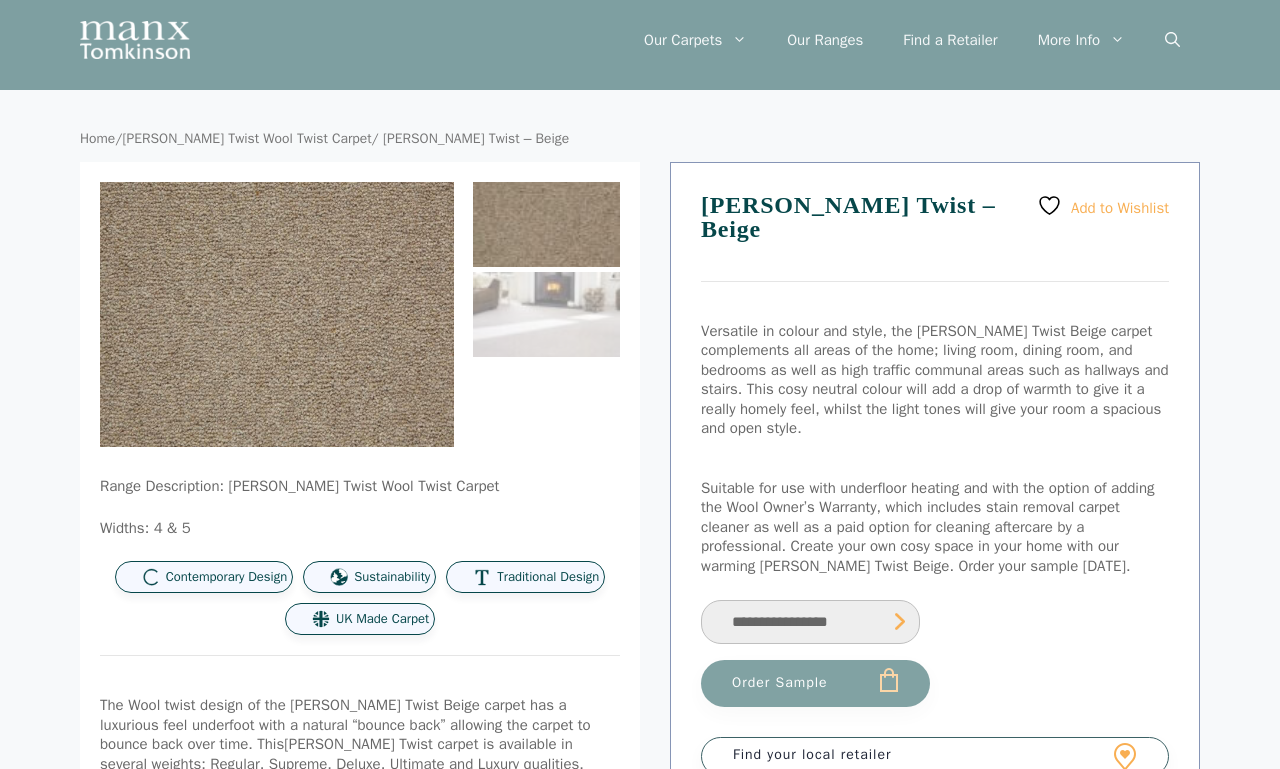 scroll, scrollTop: 0, scrollLeft: 0, axis: both 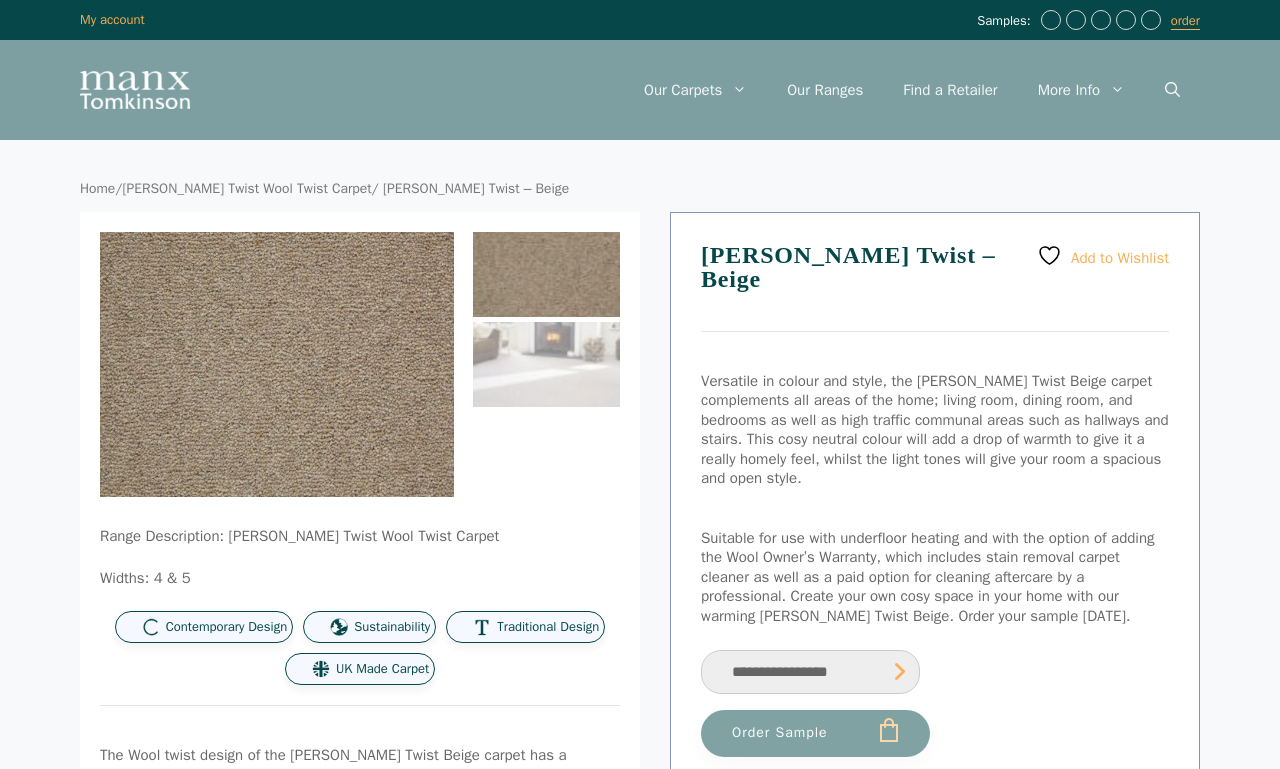 click 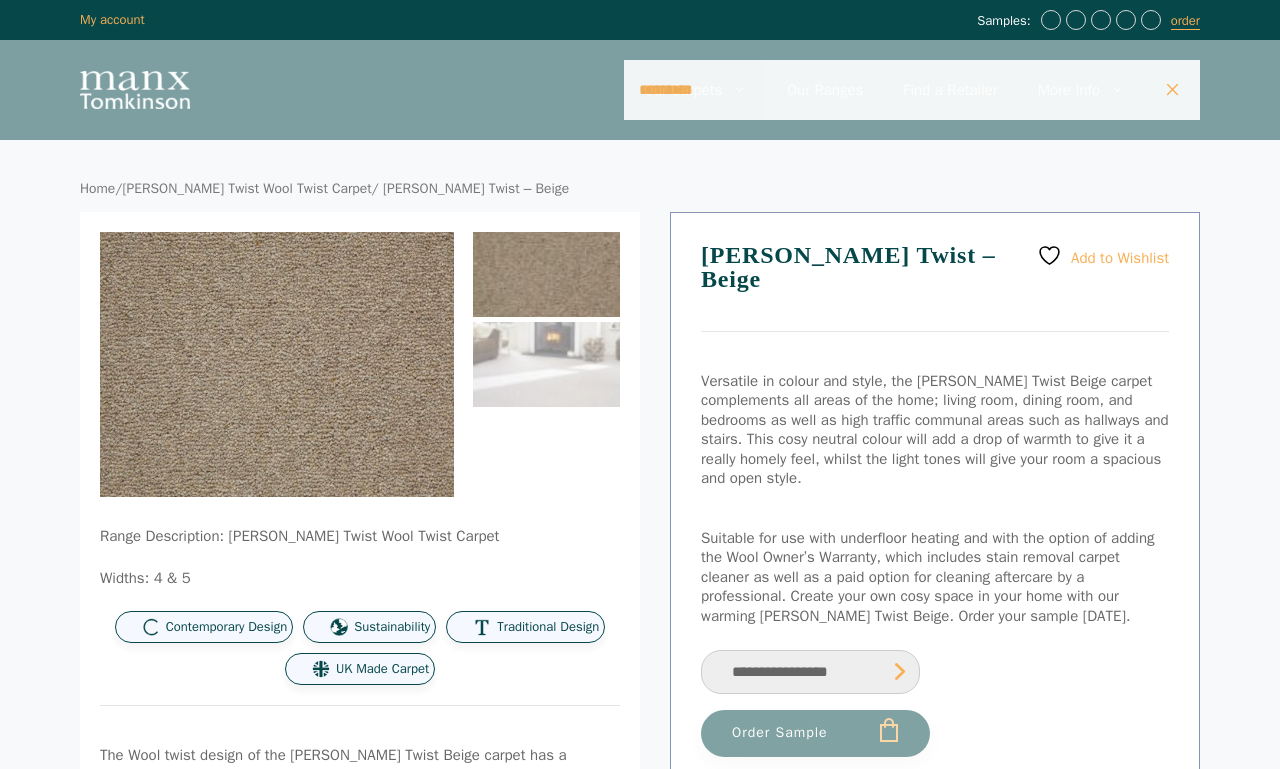 type on "********" 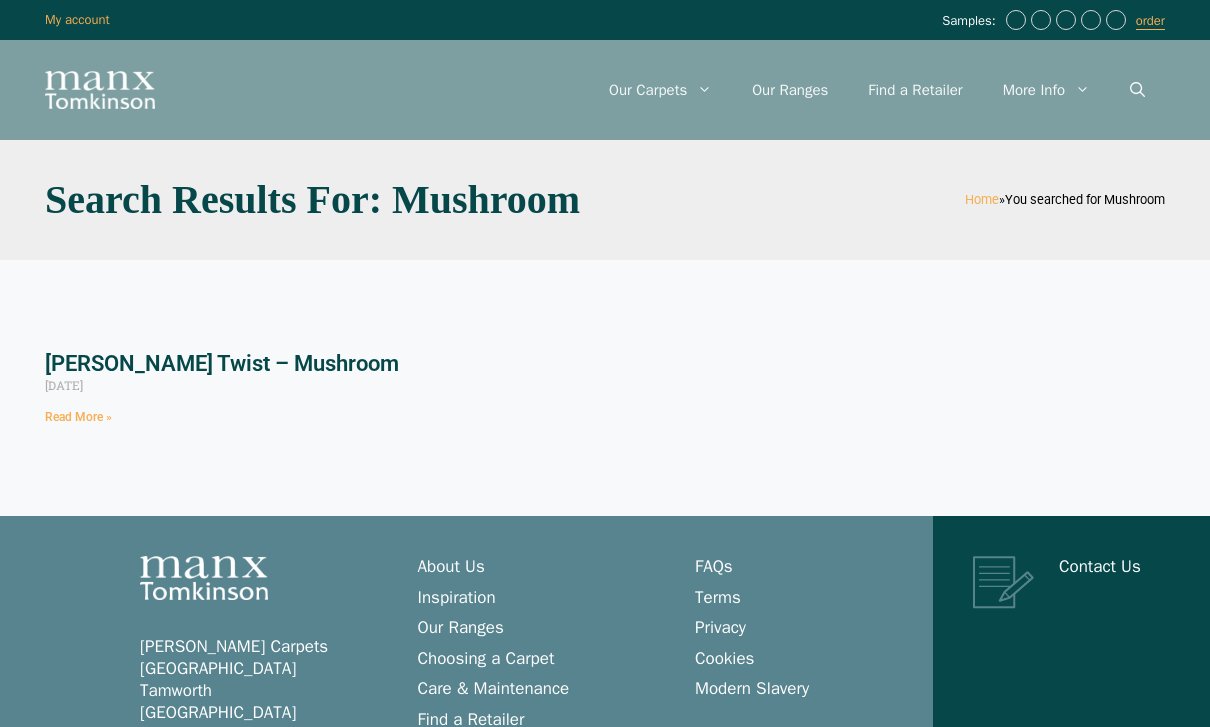 scroll, scrollTop: 0, scrollLeft: 0, axis: both 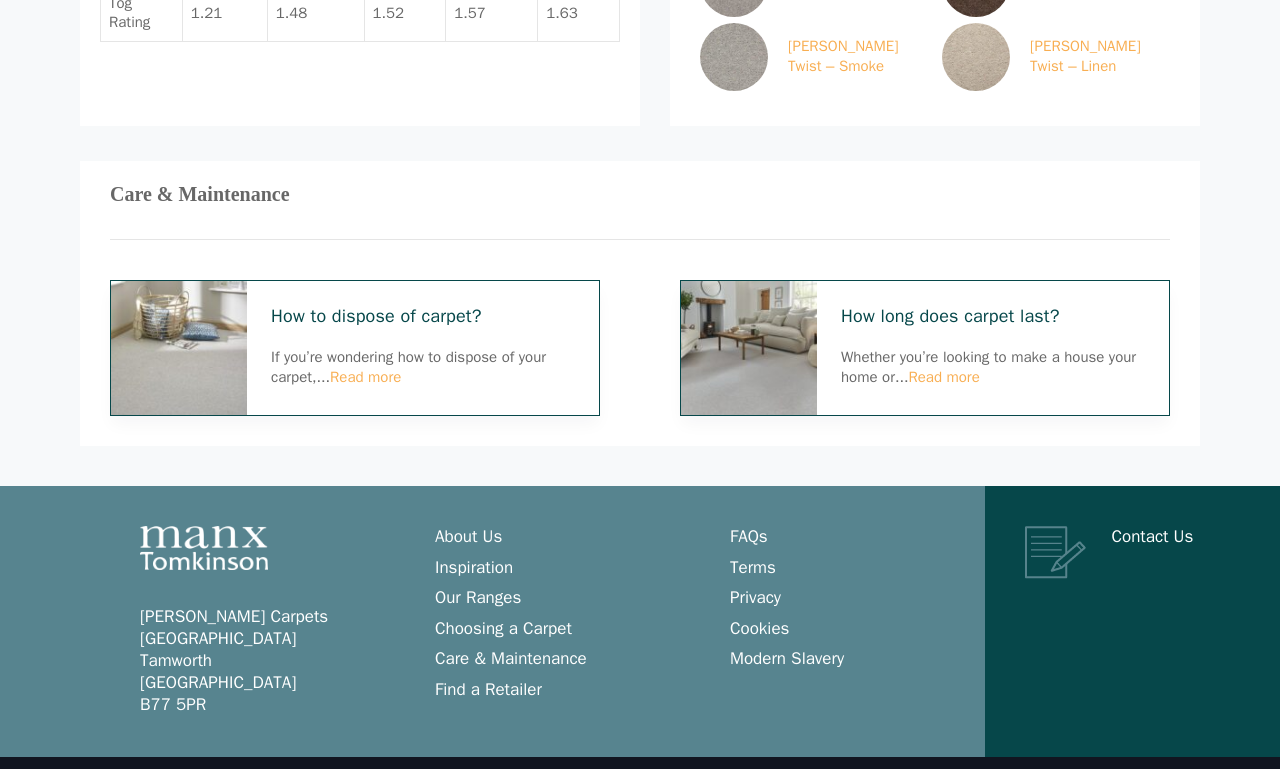 click on "Read more" at bounding box center (943, 377) 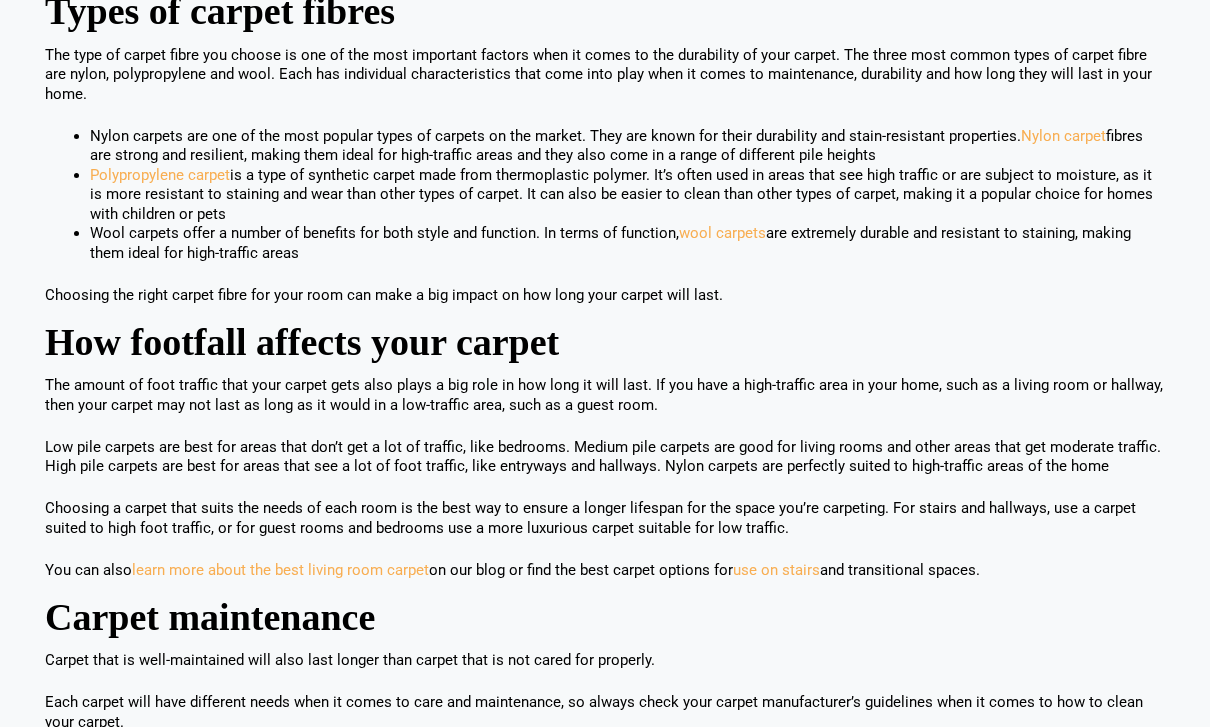 scroll, scrollTop: 967, scrollLeft: 0, axis: vertical 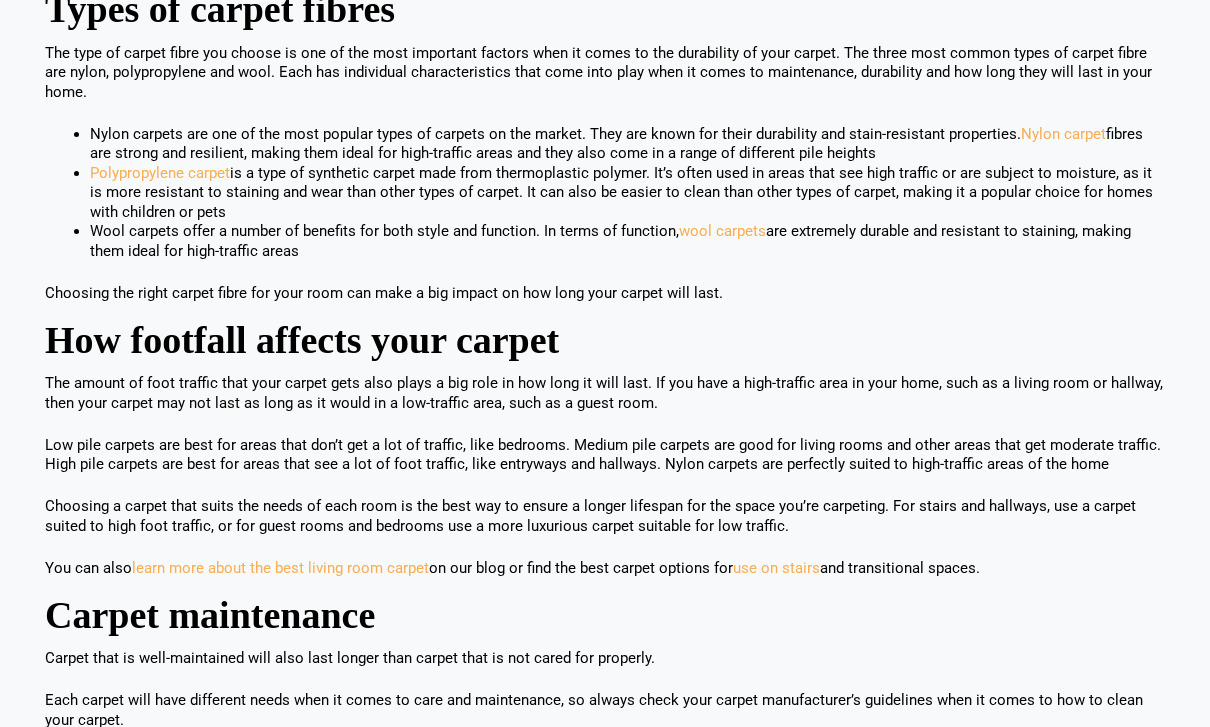 click on "use on stairs" at bounding box center [776, 569] 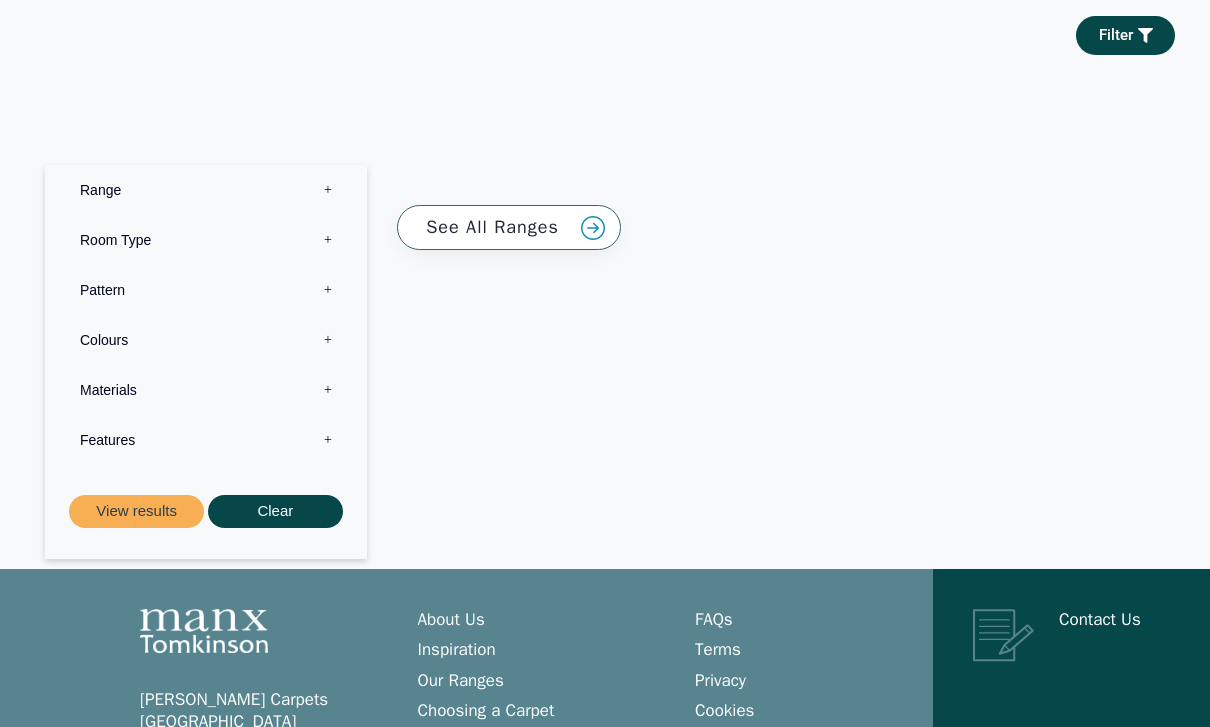 scroll, scrollTop: 786, scrollLeft: 0, axis: vertical 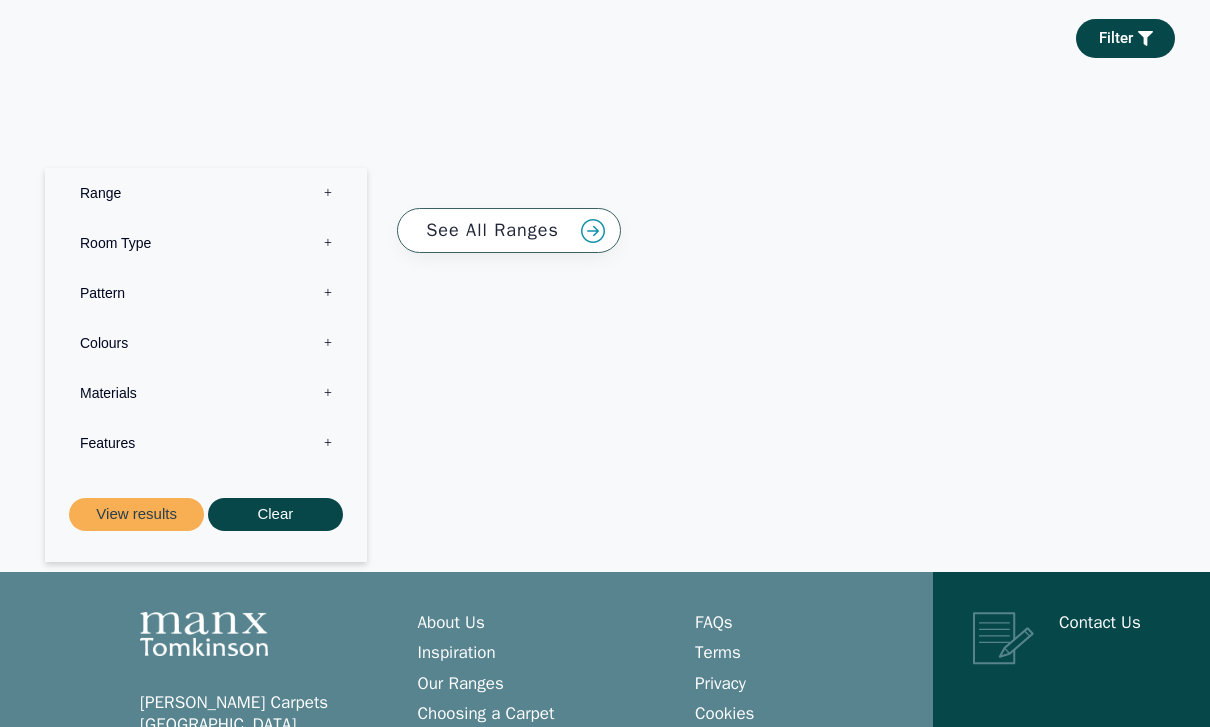click on "See All Ranges" at bounding box center [509, 230] 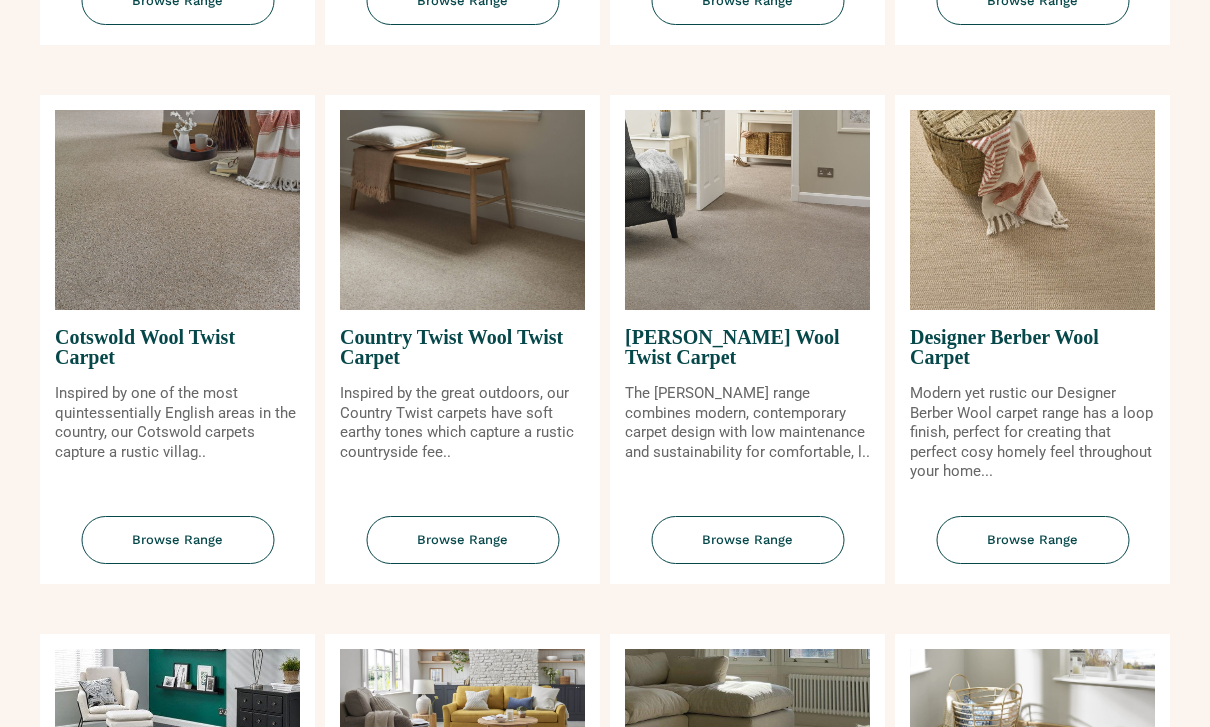 scroll, scrollTop: 757, scrollLeft: 0, axis: vertical 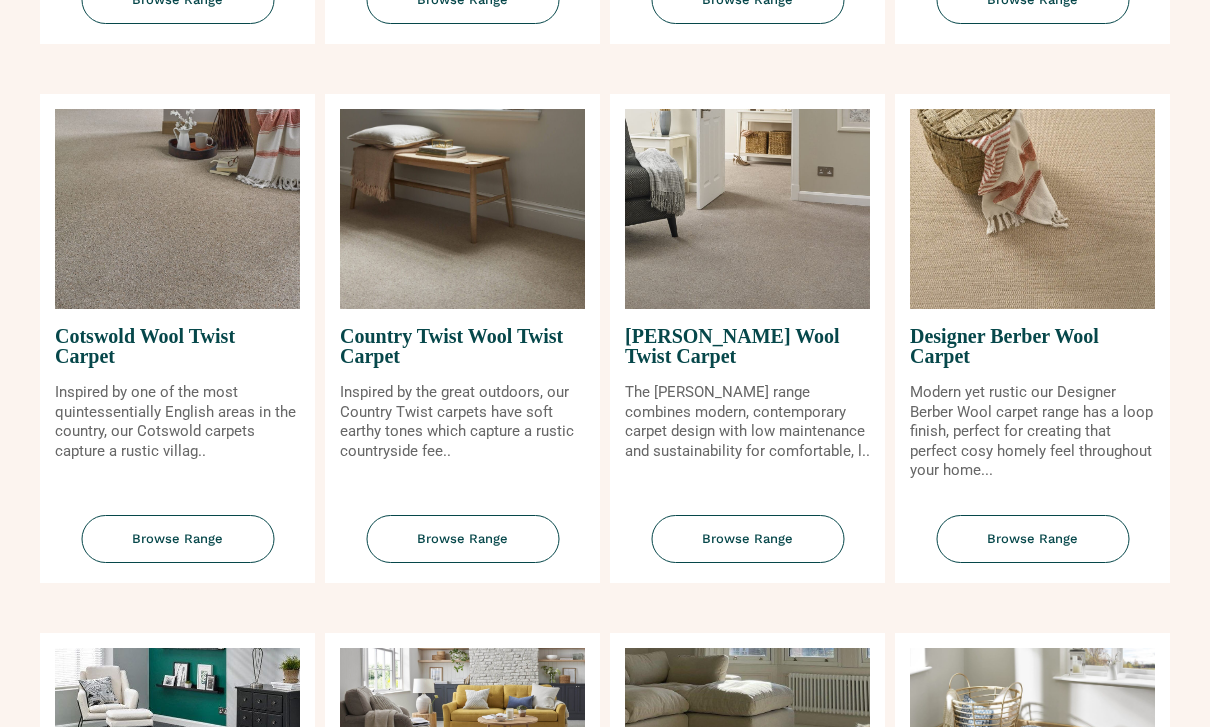 click on "Browse Range" at bounding box center [747, 539] 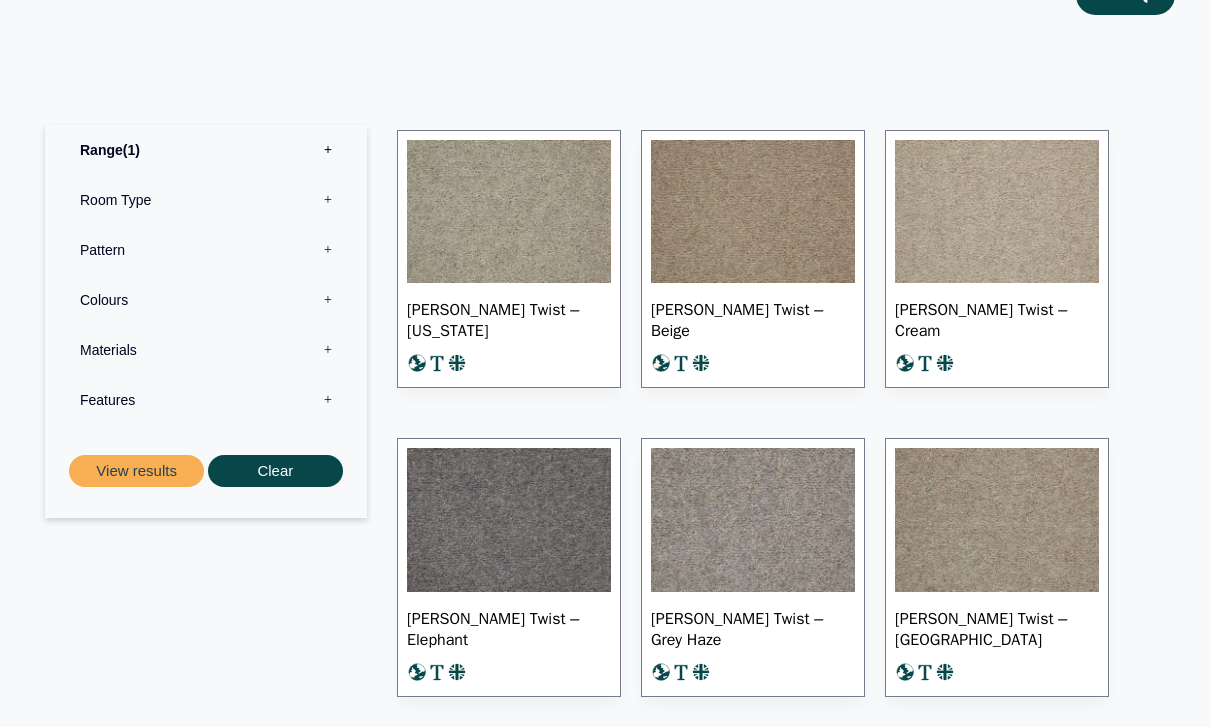 scroll, scrollTop: 1005, scrollLeft: 0, axis: vertical 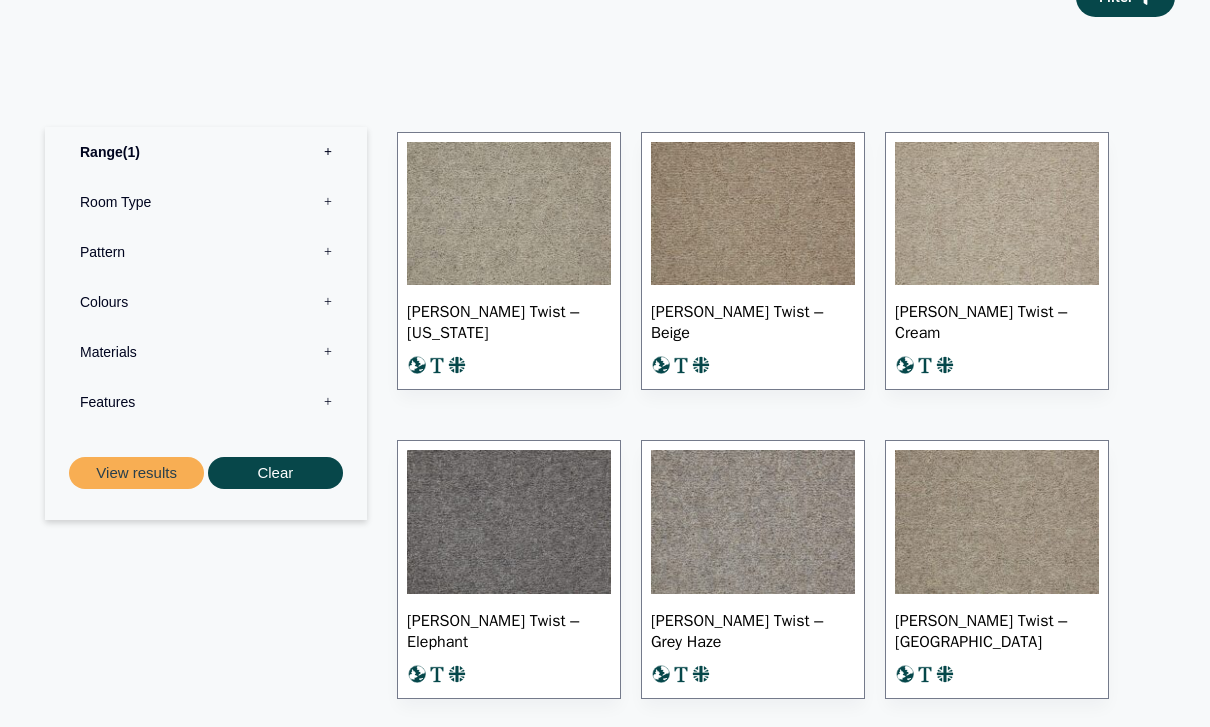click at bounding box center (997, 214) 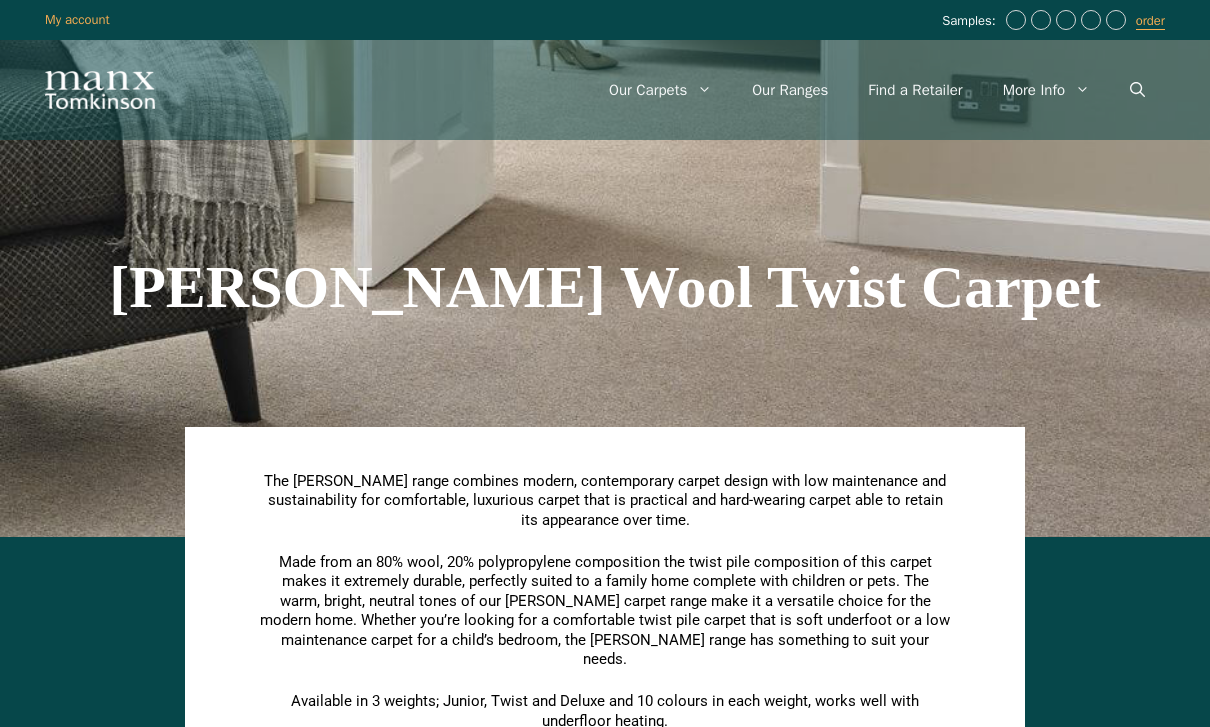 scroll, scrollTop: 1069, scrollLeft: 0, axis: vertical 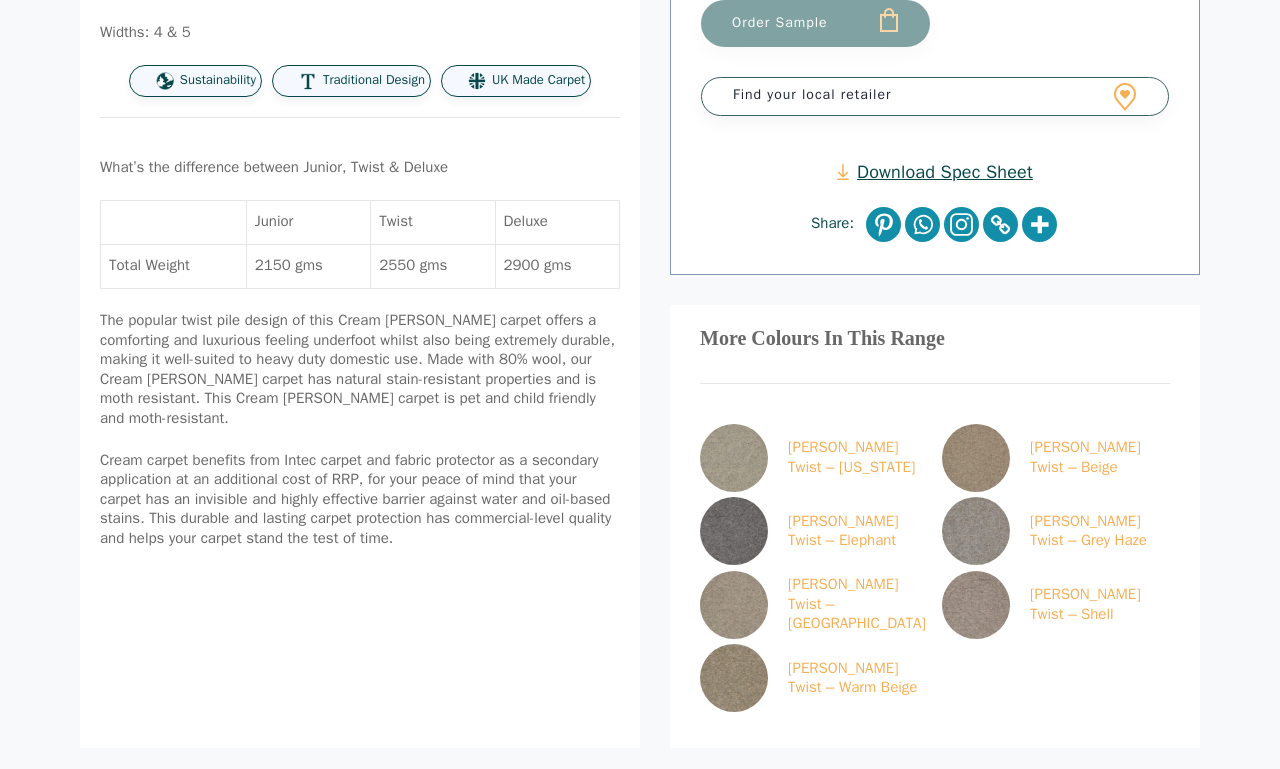 click on "Home  /  [PERSON_NAME] Wool Twist Carpet  / [PERSON_NAME] Twist – Cream
🔍
Range Description: [PERSON_NAME] Wool Twist Carpet
Widths: 4 & 5
Sustainability
Traditional Design
UK Made Carpet
What’s the difference between Junior, Twist & Deluxe
Junior
Twist
Deluxe
Total Weight
2150 gms
2550 gms
2900 gms
Add to Wishlist
[PERSON_NAME] Twist – Cream
What’s the difference between Junior, Twist & Deluxe" at bounding box center (640, 288) 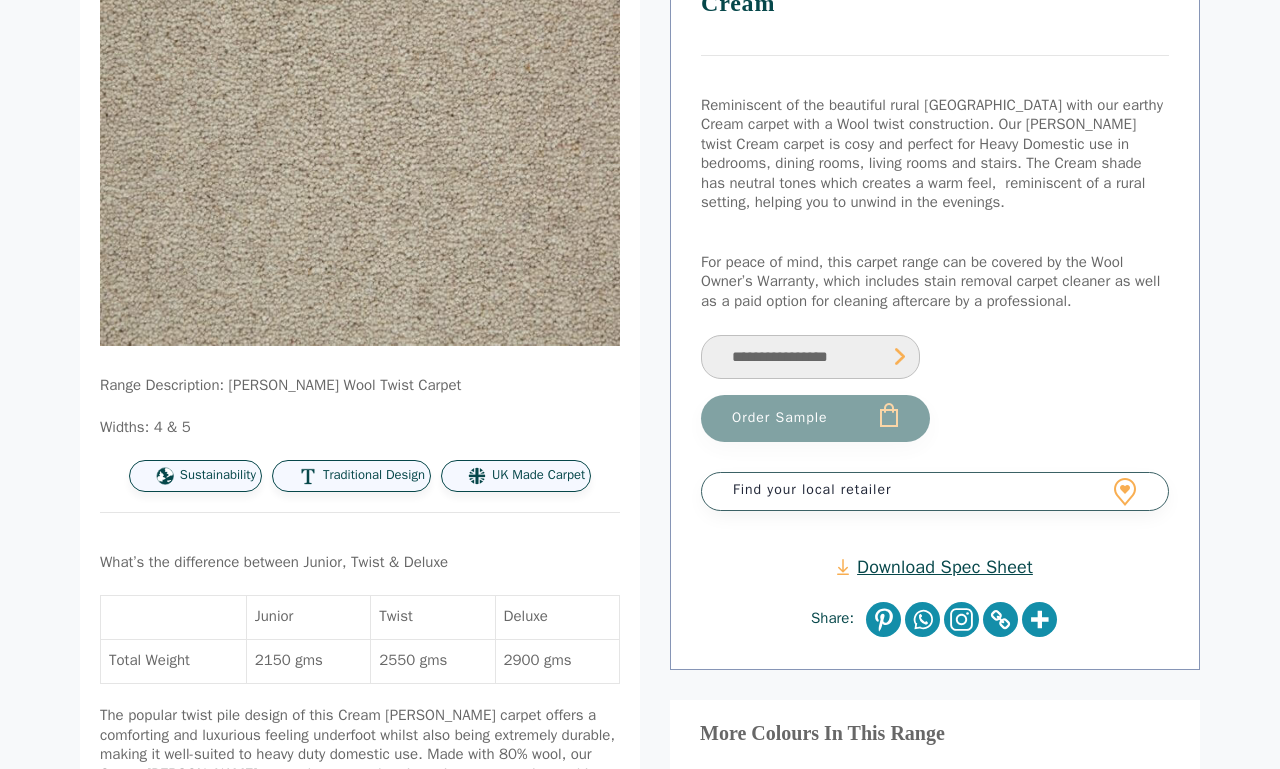 click on "**********" at bounding box center (810, 357) 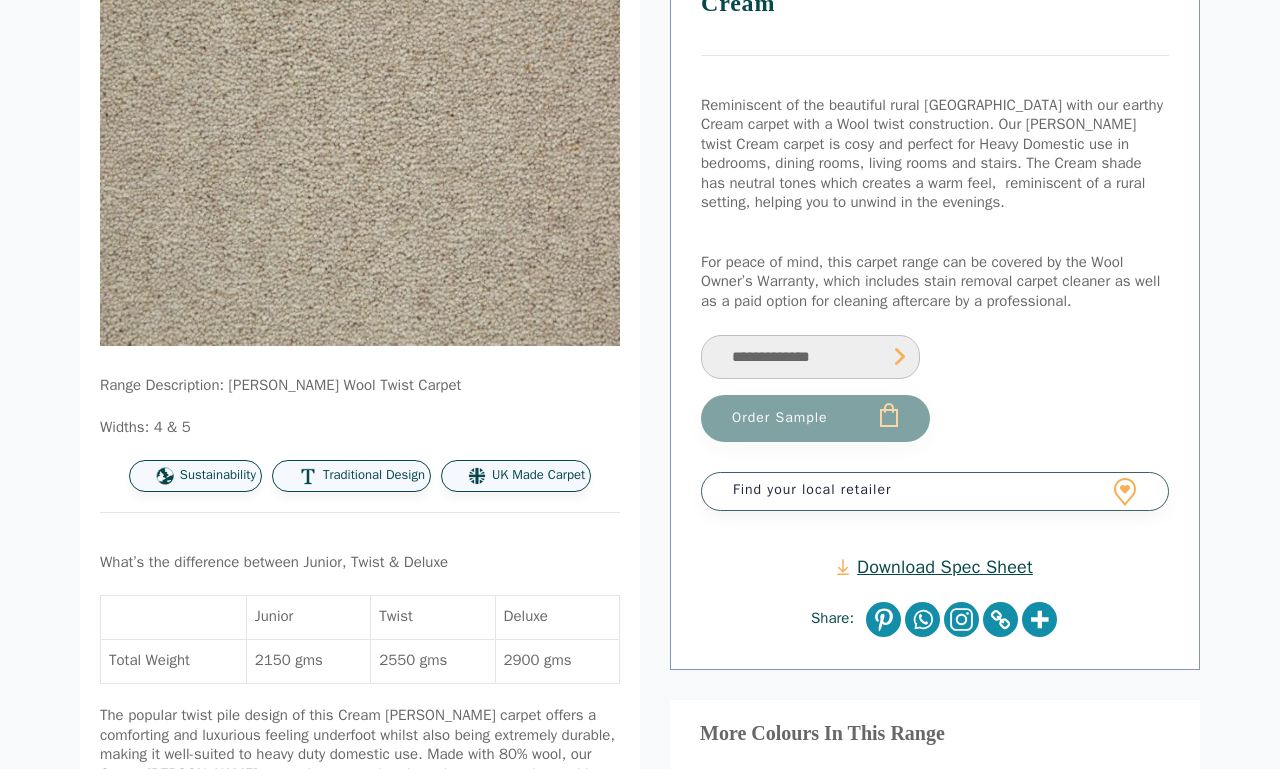 select on "**********" 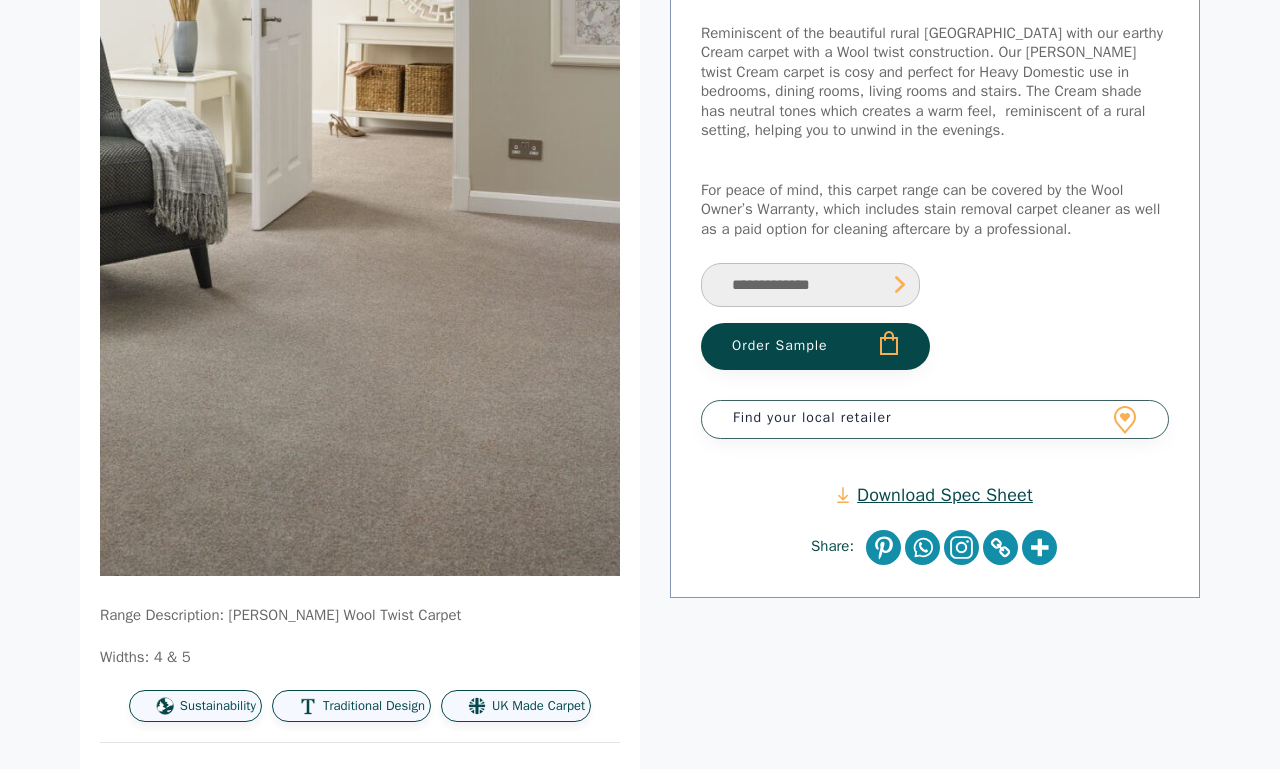 scroll, scrollTop: 311, scrollLeft: 0, axis: vertical 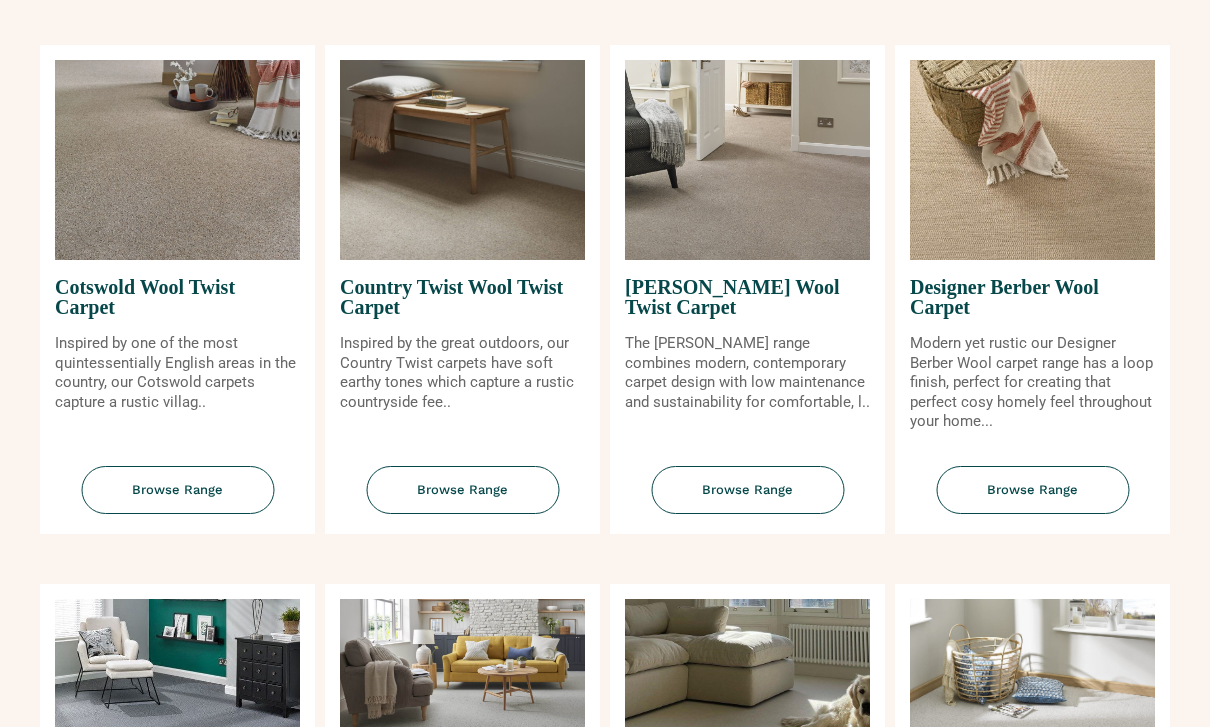 click on "Browse Range" at bounding box center [177, 491] 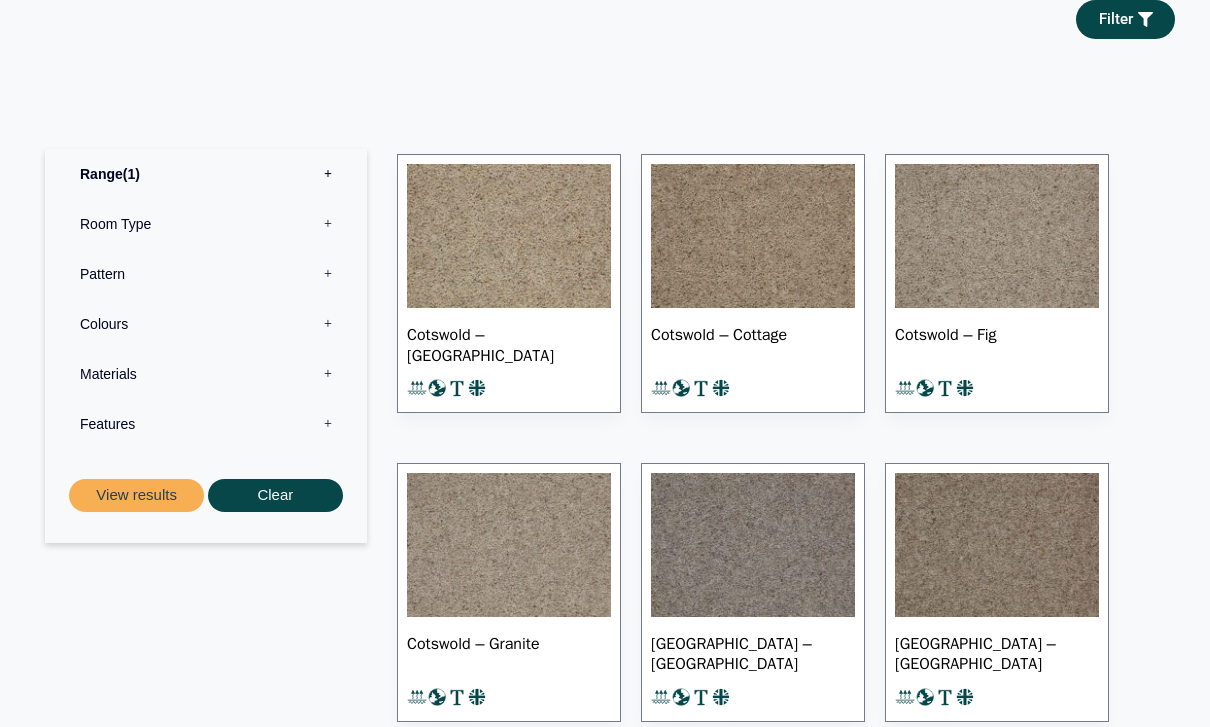 scroll, scrollTop: 872, scrollLeft: 0, axis: vertical 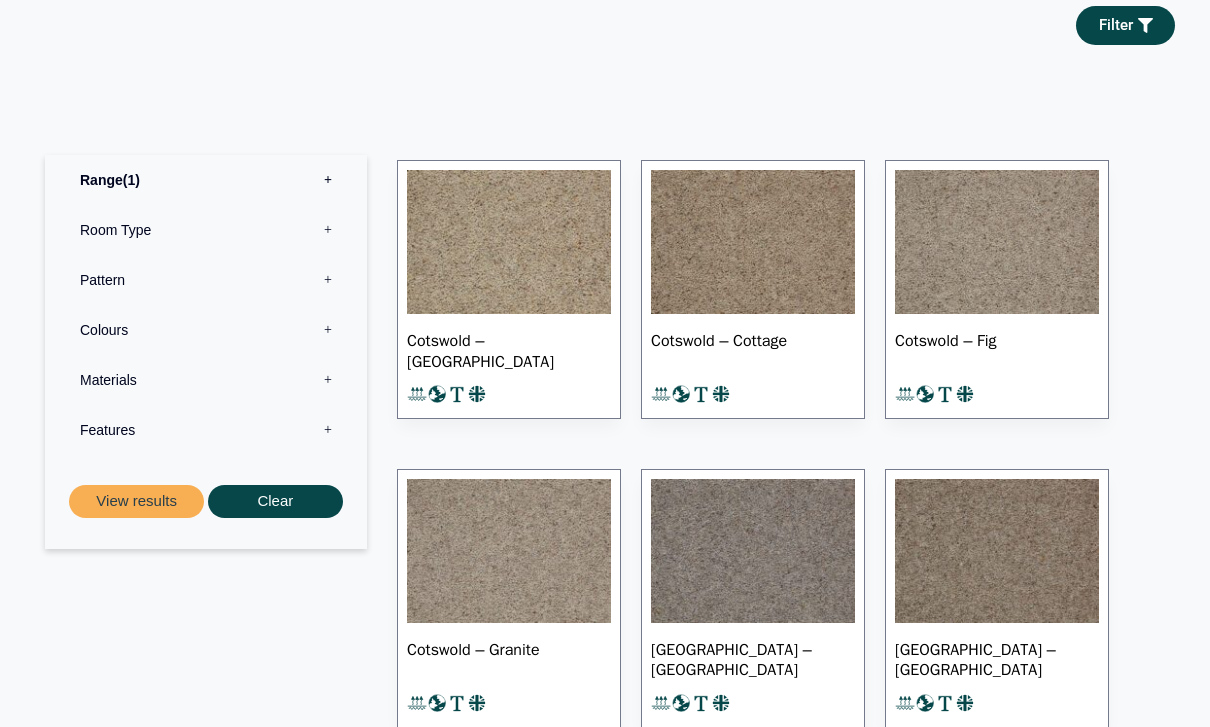 click at bounding box center [997, 243] 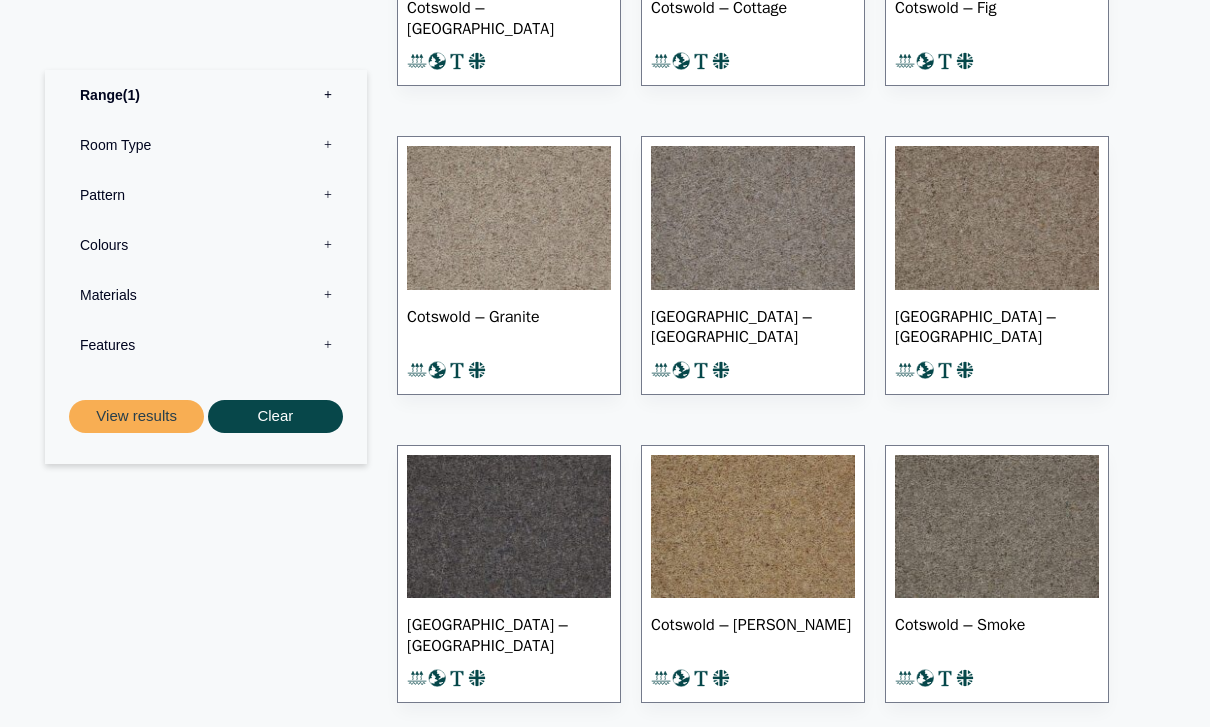 scroll, scrollTop: 1205, scrollLeft: 0, axis: vertical 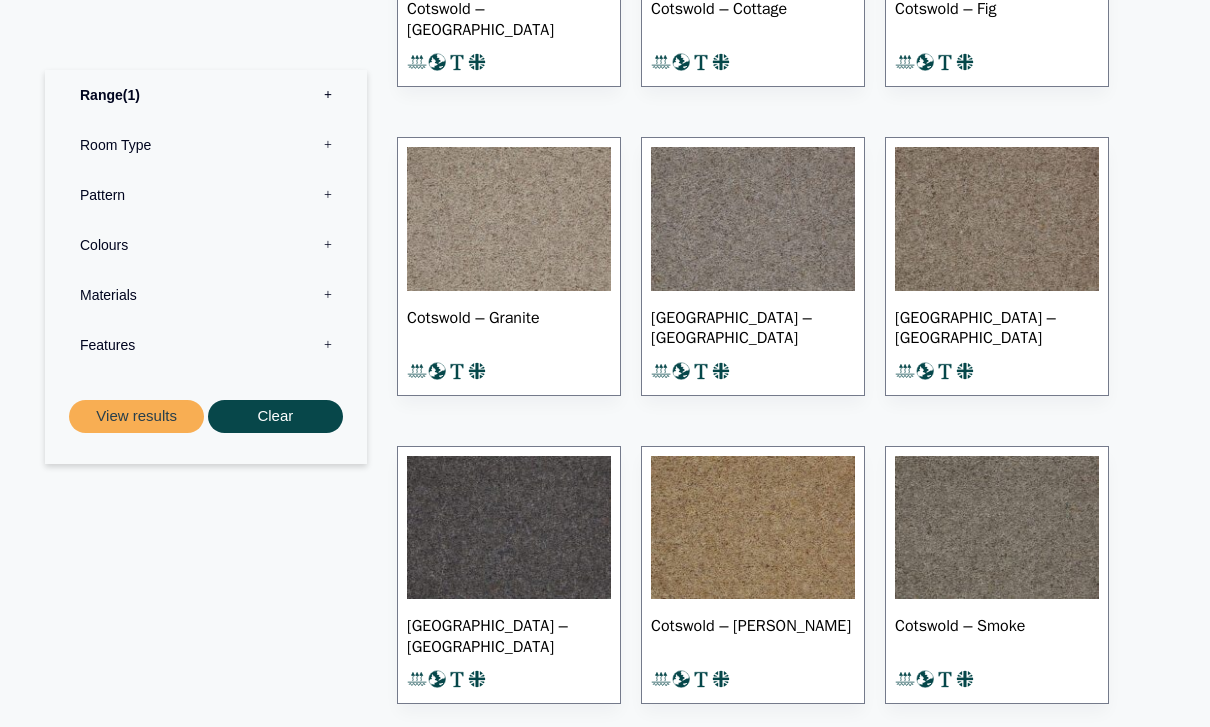 click at bounding box center [509, 219] 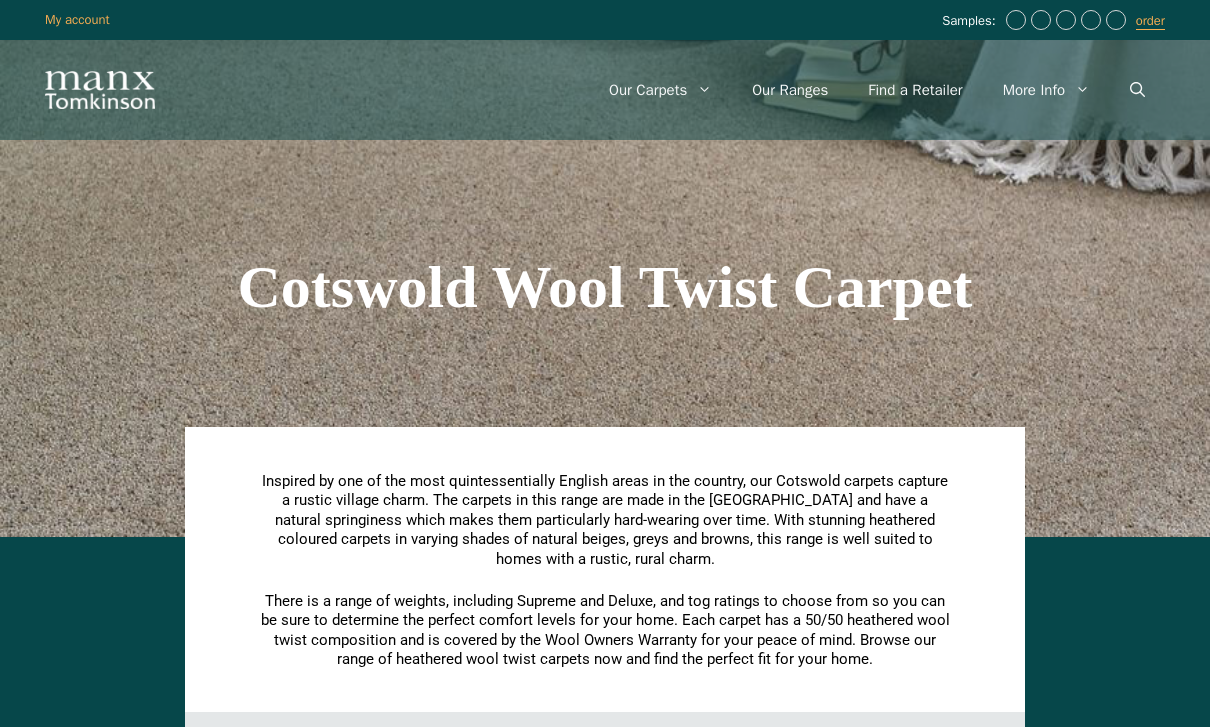 scroll, scrollTop: 1269, scrollLeft: 0, axis: vertical 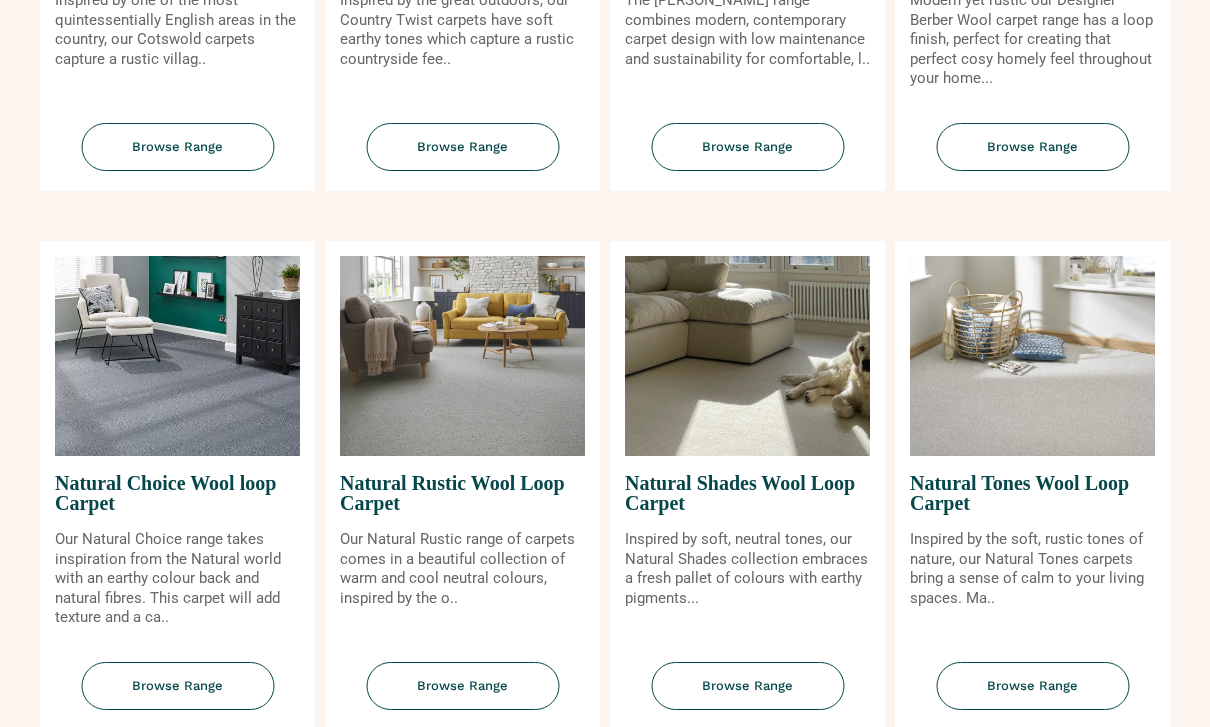 click at bounding box center (462, 357) 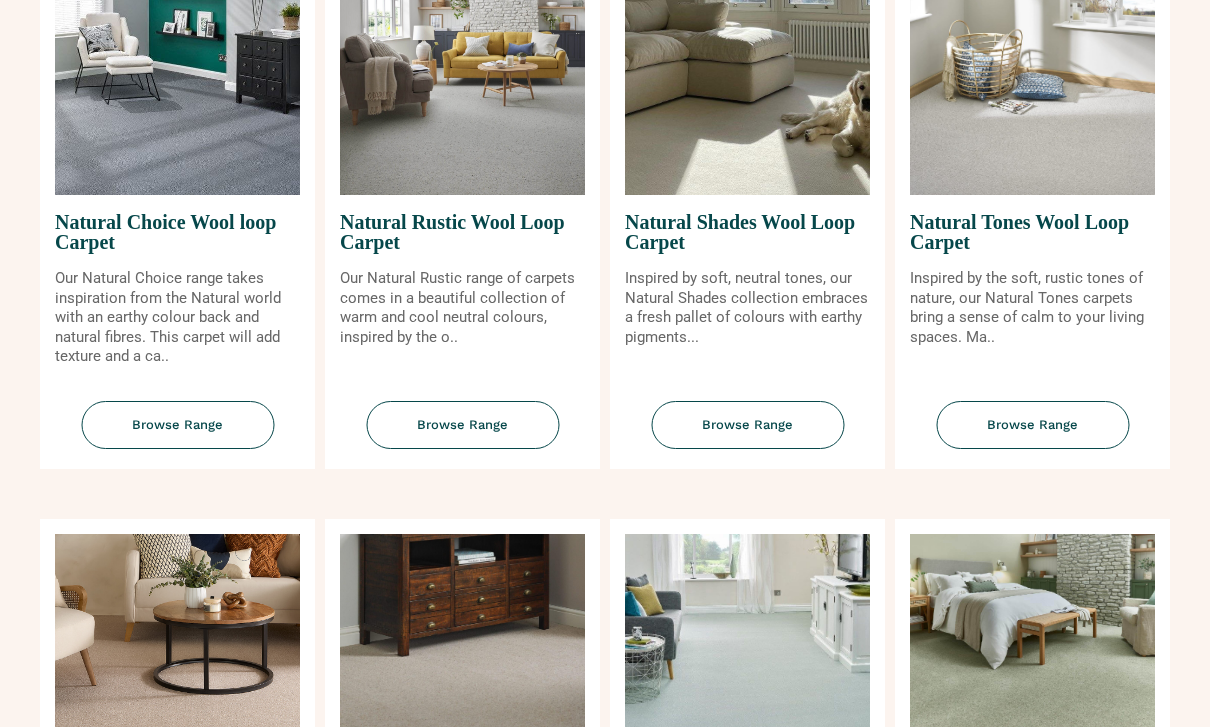scroll, scrollTop: 1419, scrollLeft: 0, axis: vertical 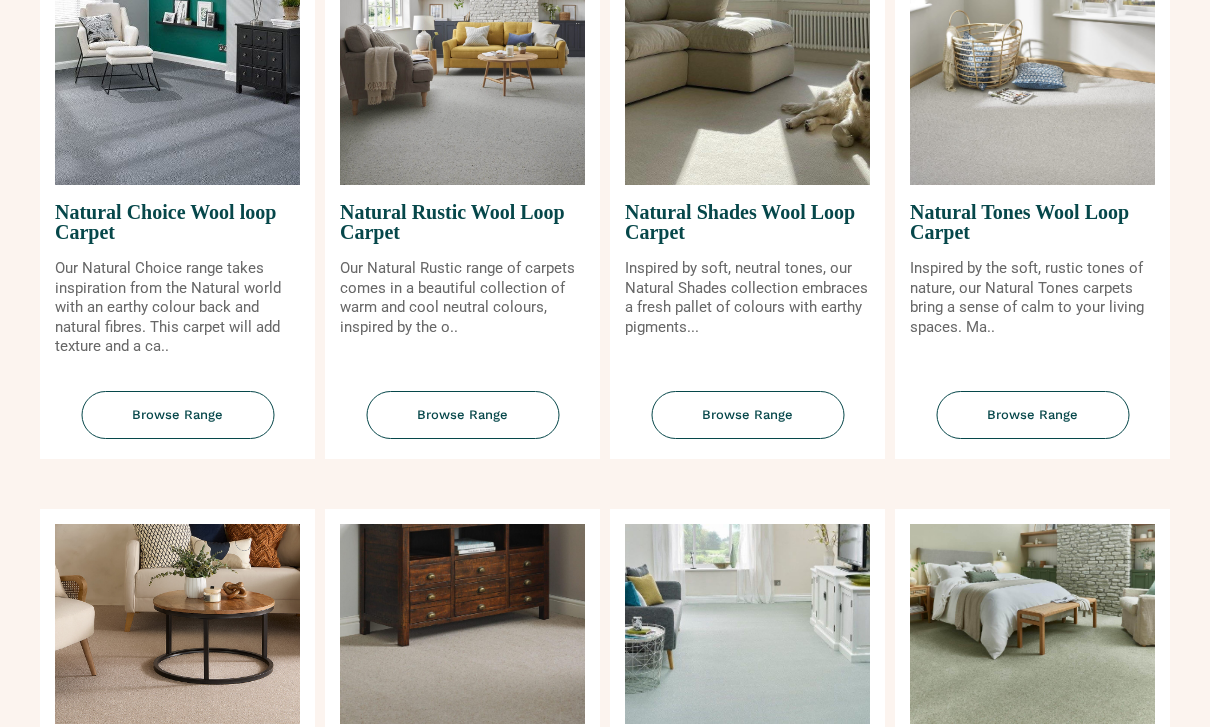 click on "Natural Shades Wool Loop Carpet" at bounding box center [747, 223] 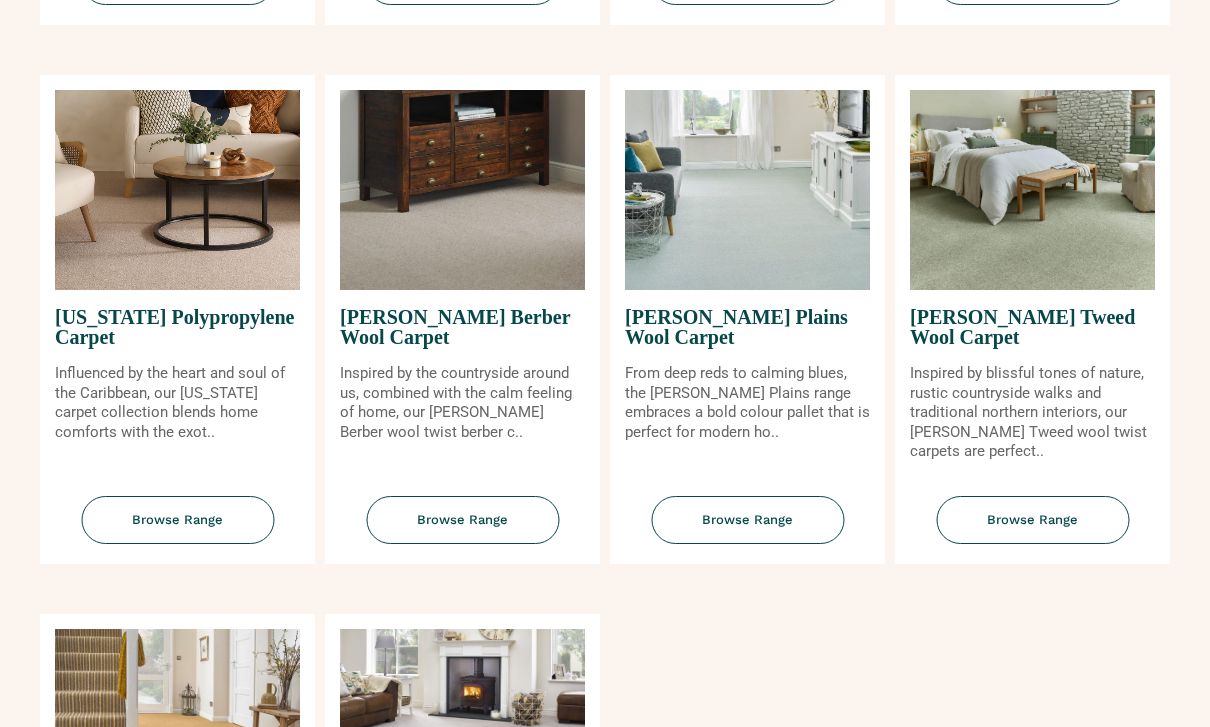 scroll, scrollTop: 1855, scrollLeft: 0, axis: vertical 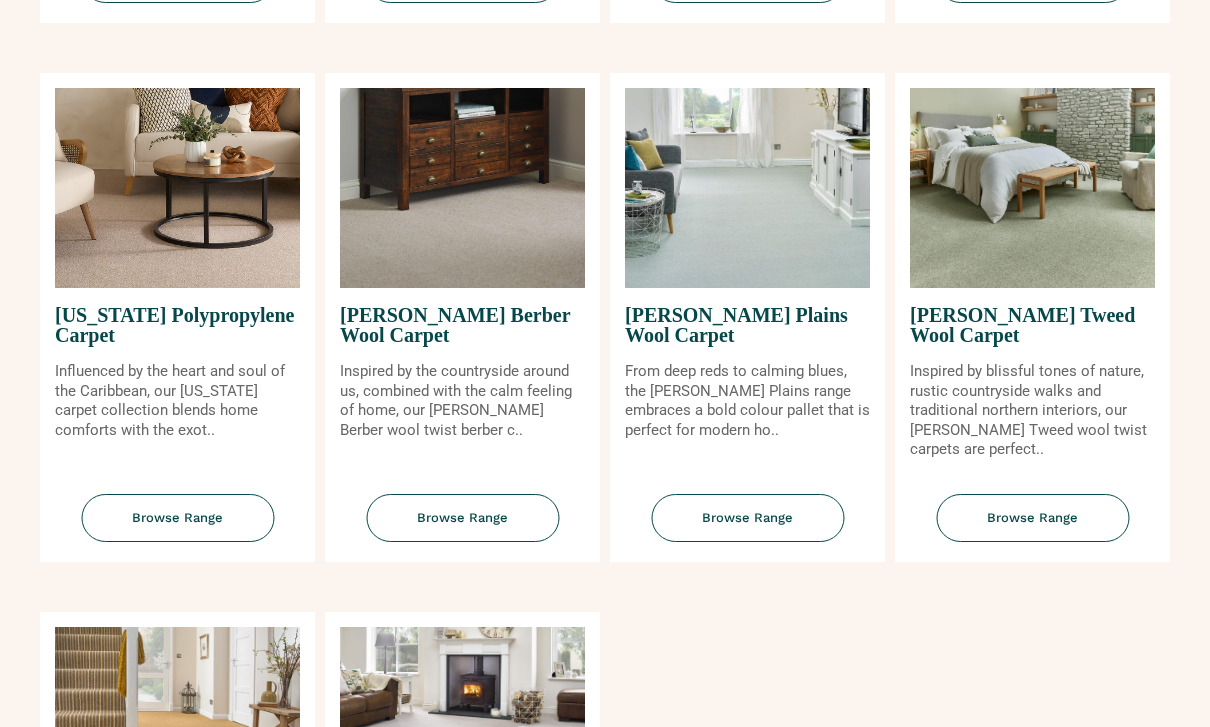 click on "[PERSON_NAME] Berber Wool Carpet" at bounding box center [462, 326] 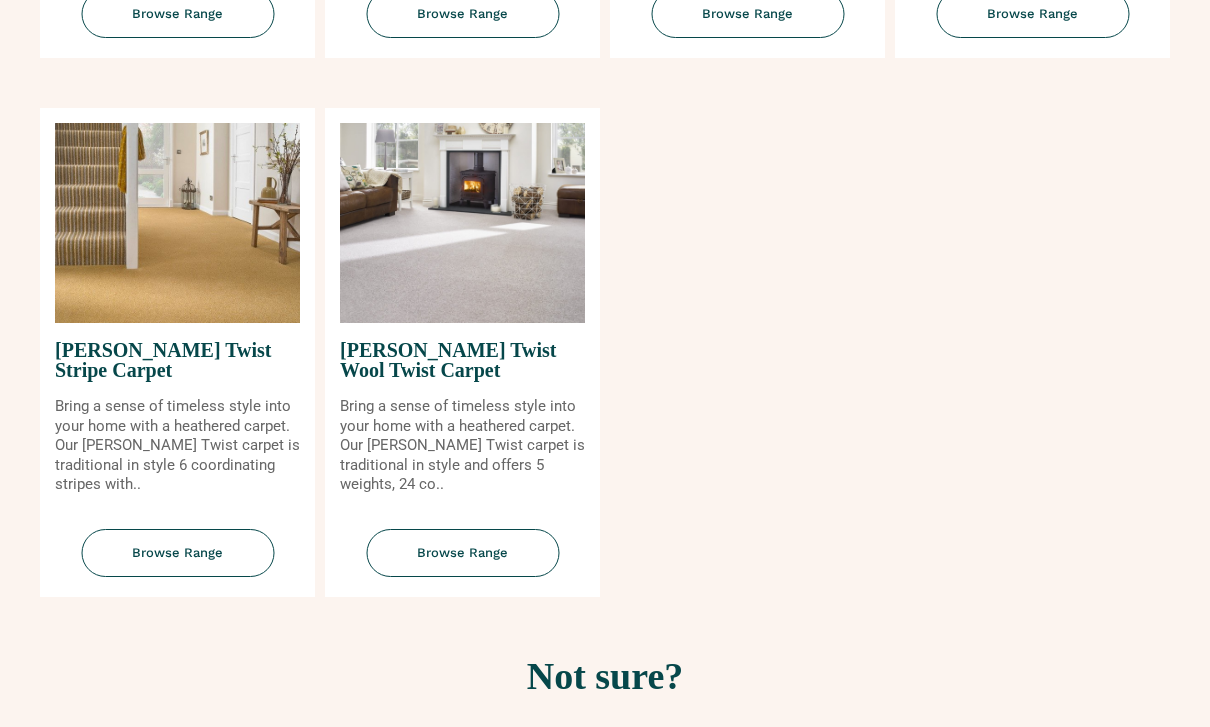 scroll, scrollTop: 2360, scrollLeft: 0, axis: vertical 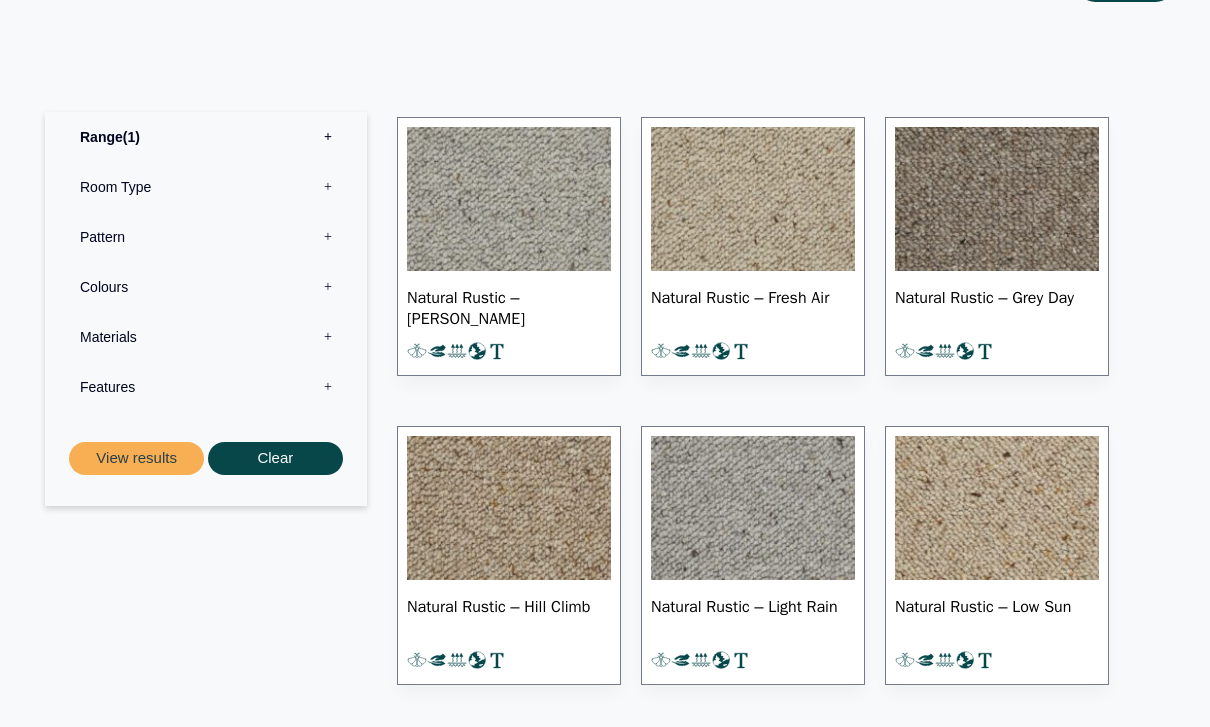 click at bounding box center (753, 200) 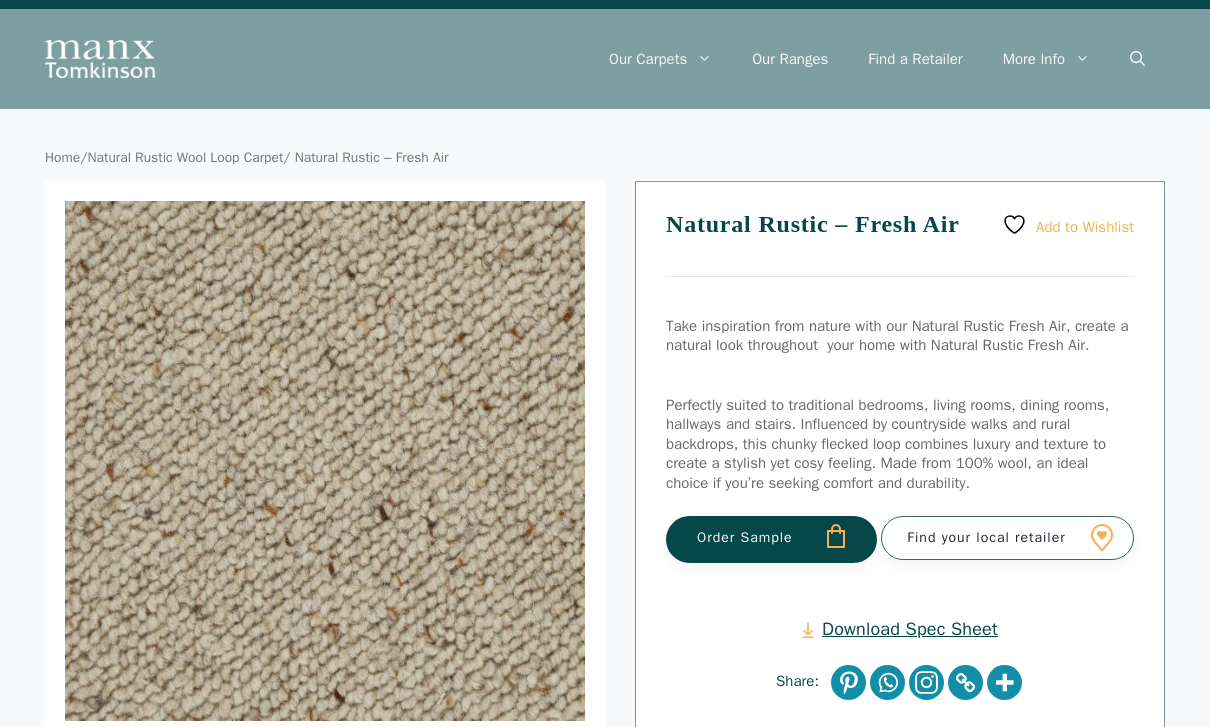 scroll, scrollTop: 0, scrollLeft: 0, axis: both 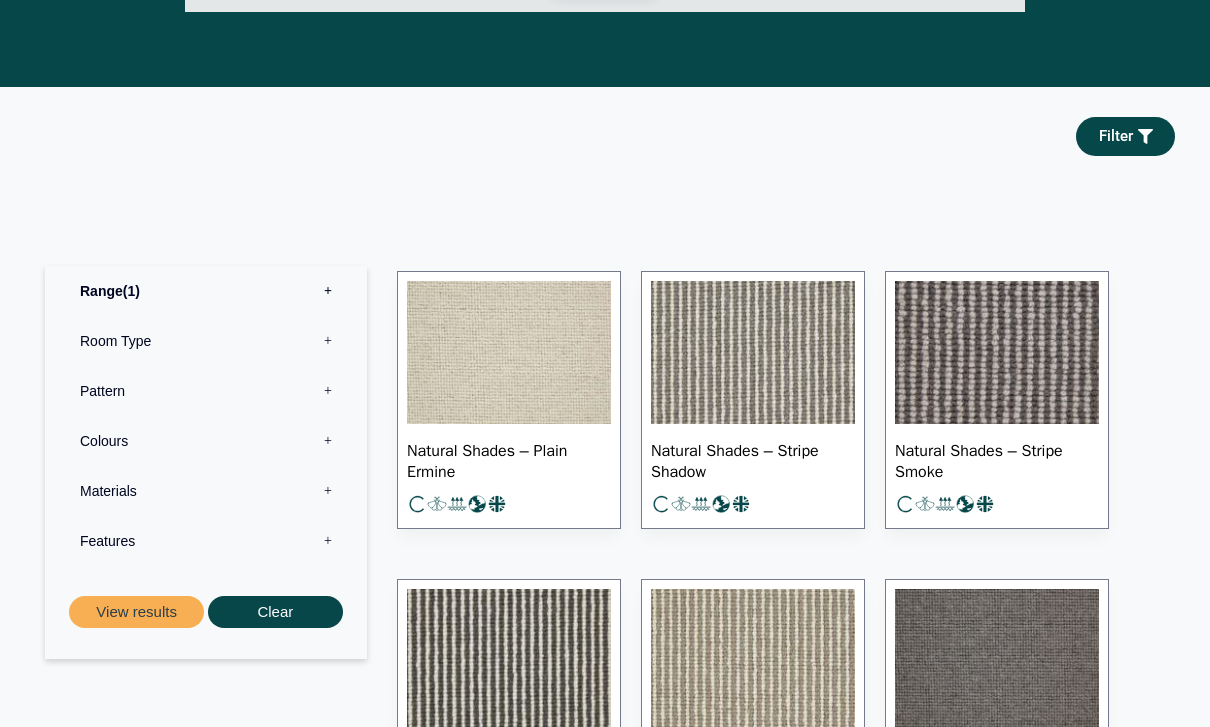 click at bounding box center (509, 353) 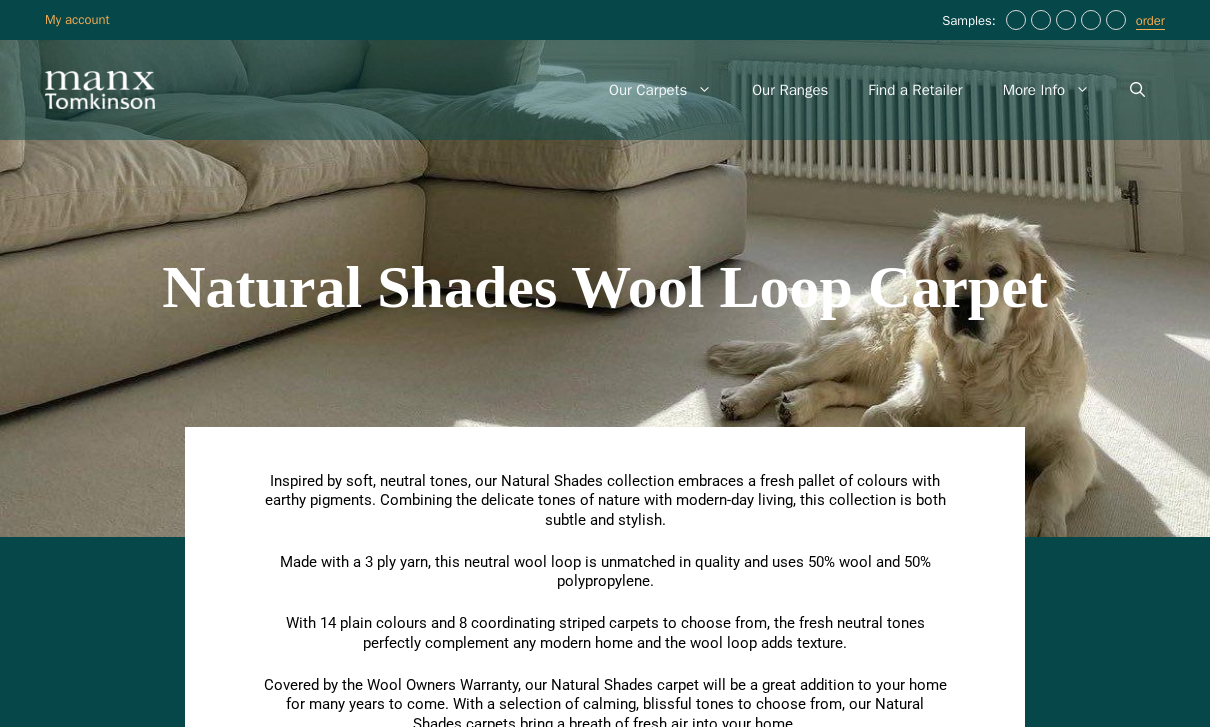scroll, scrollTop: 891, scrollLeft: 0, axis: vertical 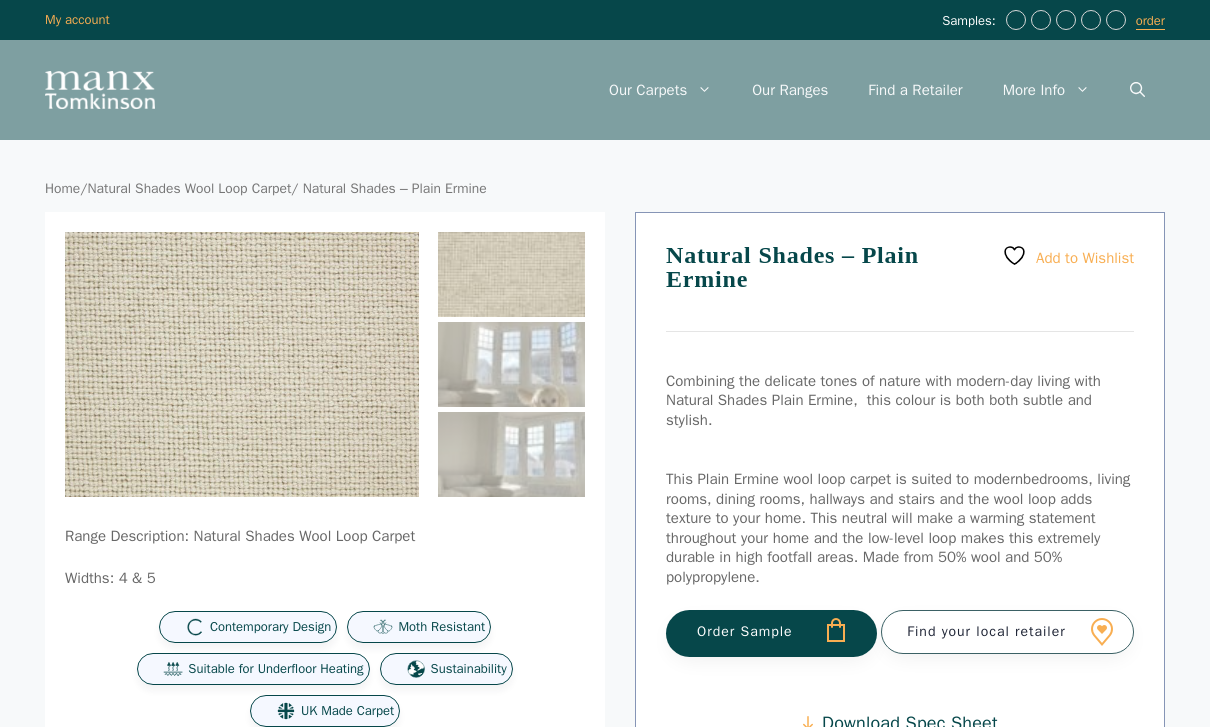 click at bounding box center [465, 532] 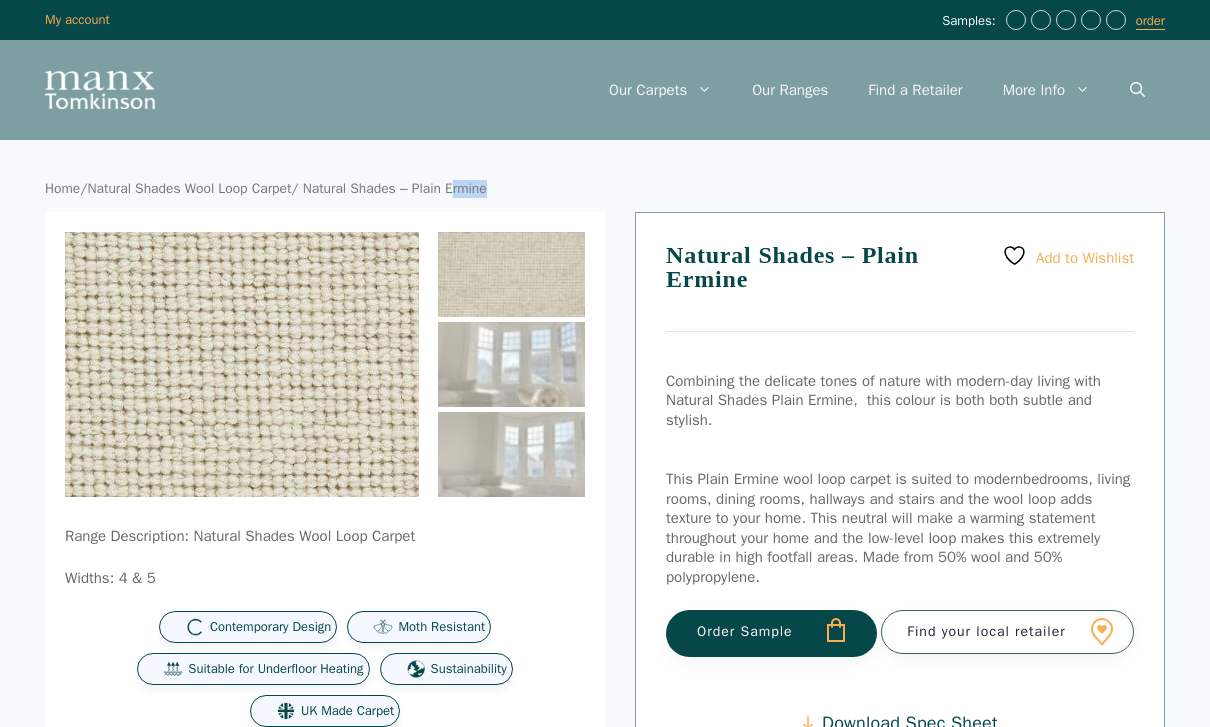 click on "Home  /  Natural Shades Wool Loop Carpet  / Natural Shades – Plain Ermine
🔍
Range Description: Natural Shades Wool Loop Carpet
Widths: 4 & 5
Contemporary Design
Moth Resistant
Suitable for Underfloor Heating
Sustainability
UK Made Carpet
Find
local retailer  here.
Add to Wishlist" at bounding box center [605, 899] 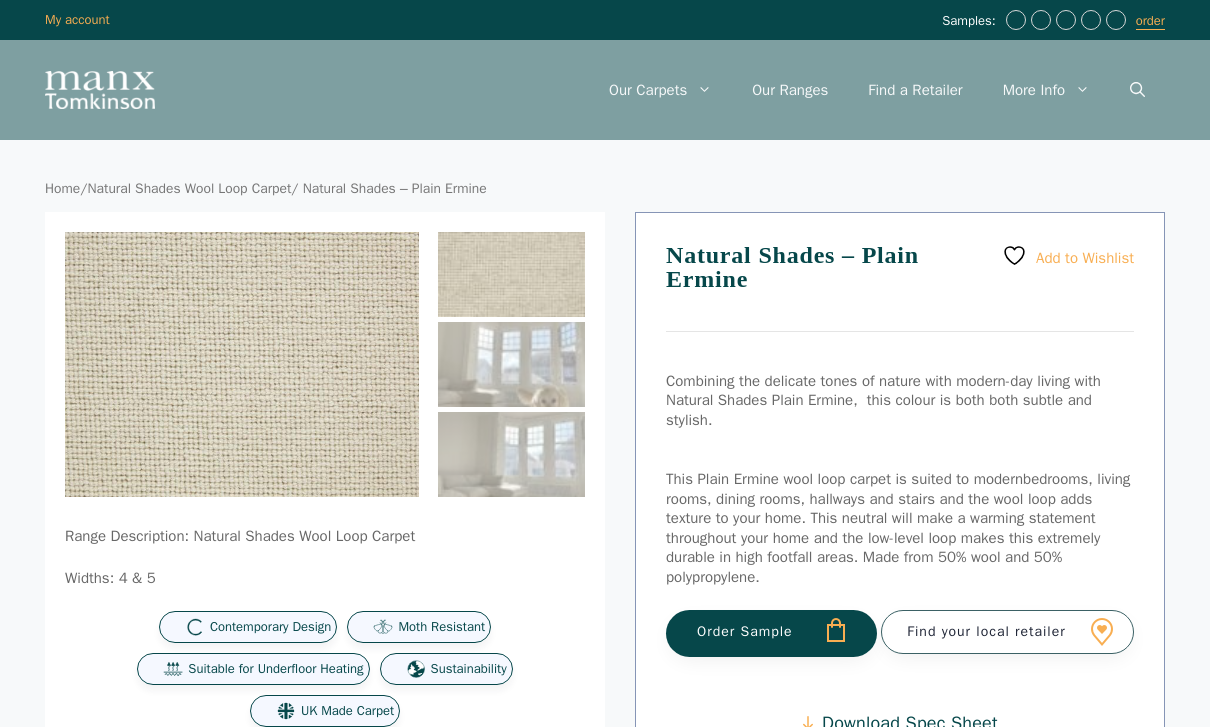 click at bounding box center [465, 326] 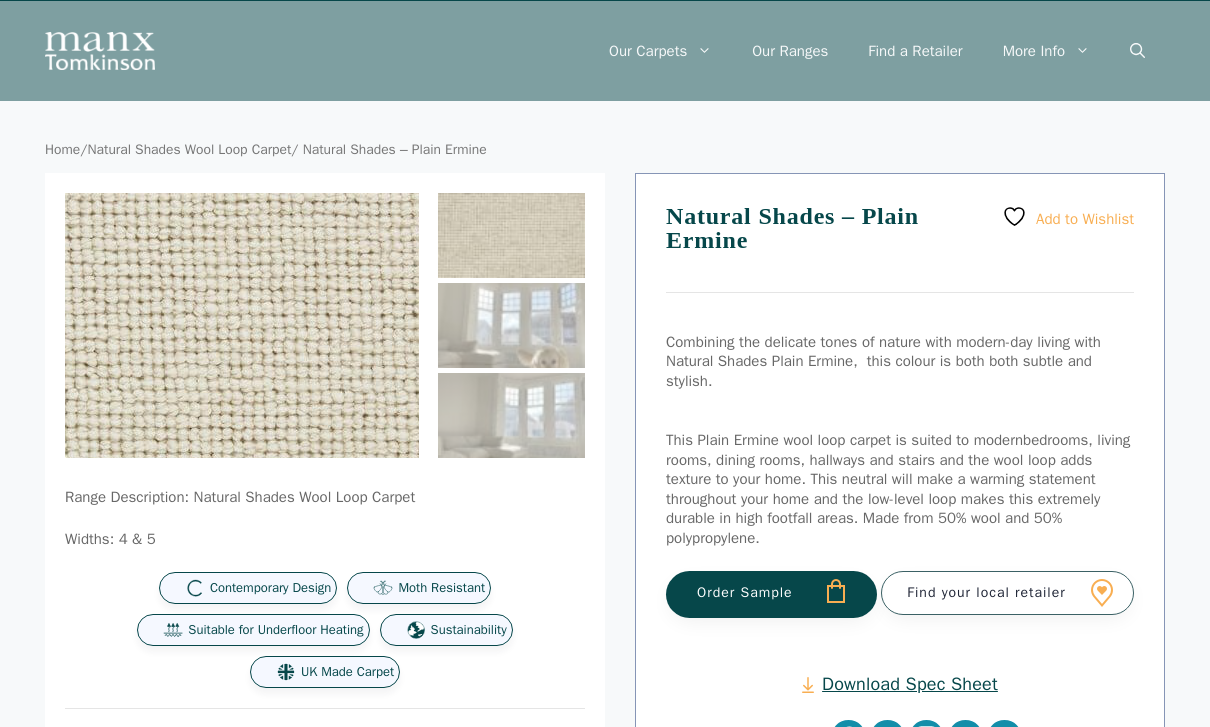 scroll, scrollTop: 0, scrollLeft: 0, axis: both 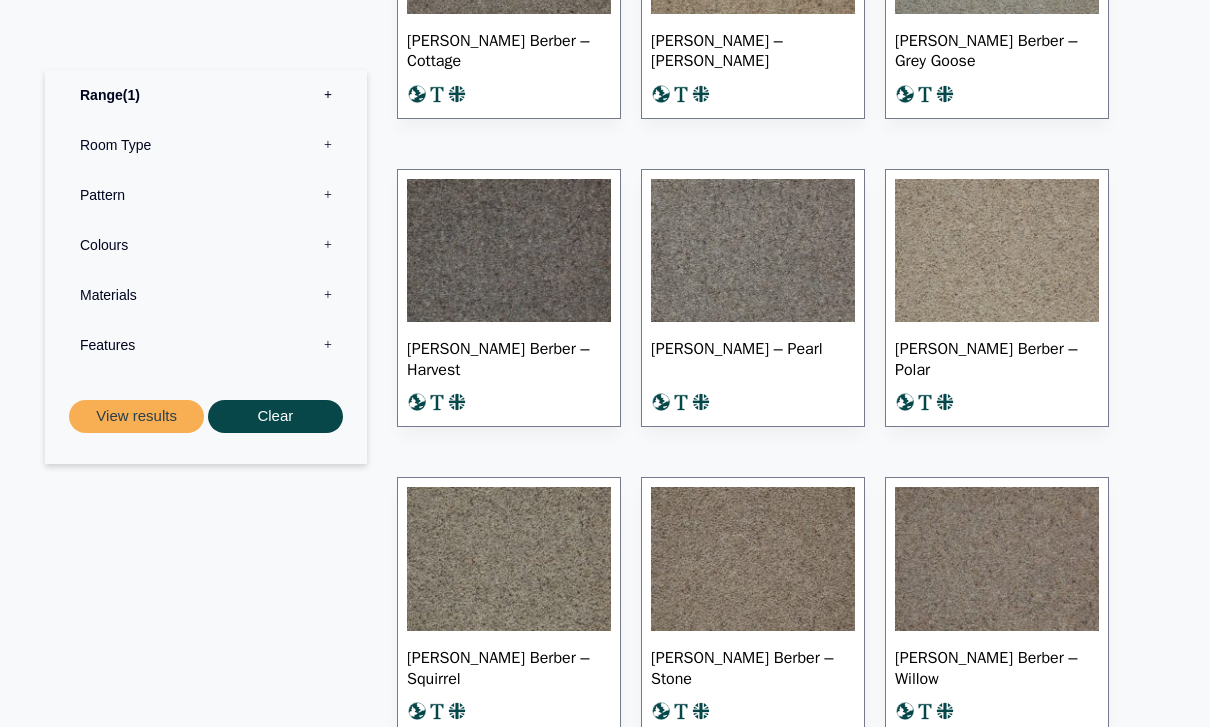 click at bounding box center [753, 560] 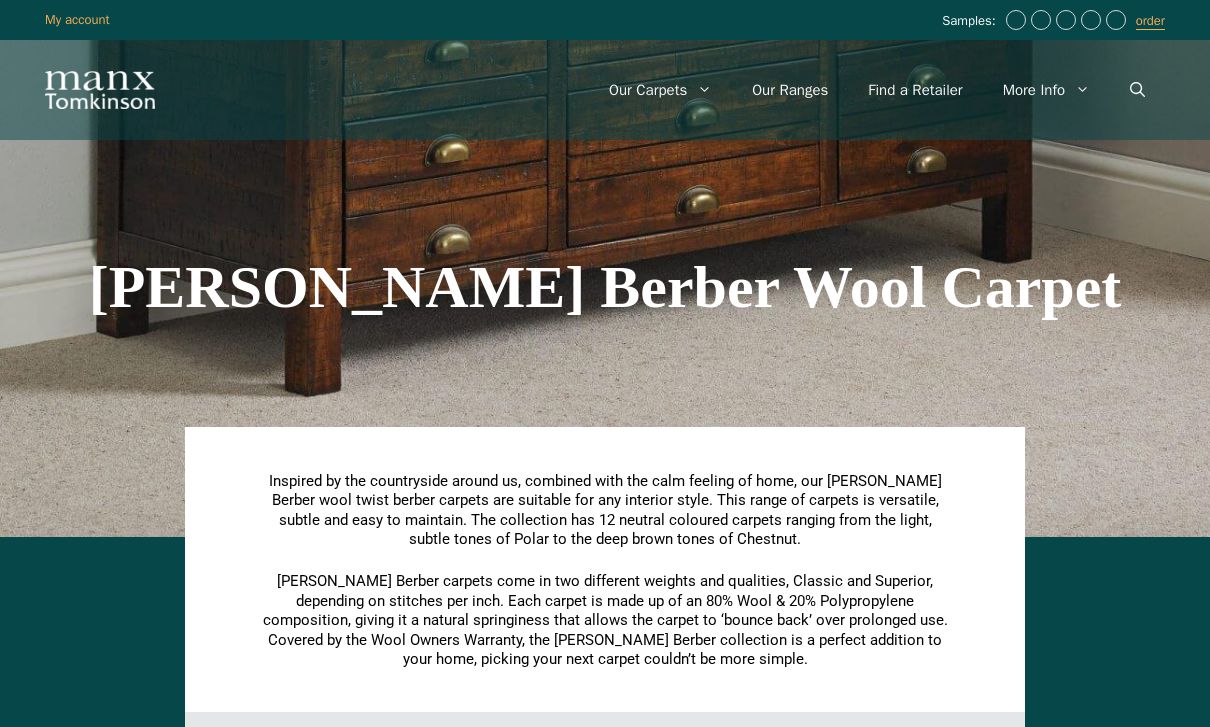scroll, scrollTop: 1482, scrollLeft: 0, axis: vertical 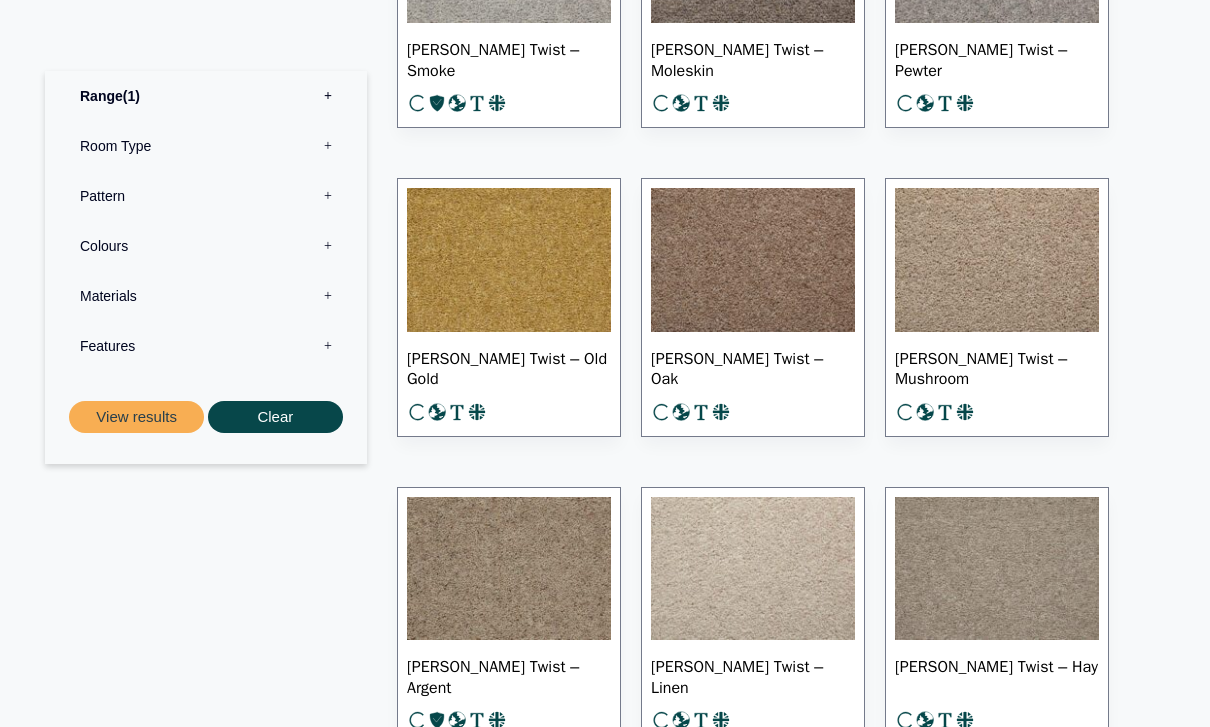 click at bounding box center [997, 260] 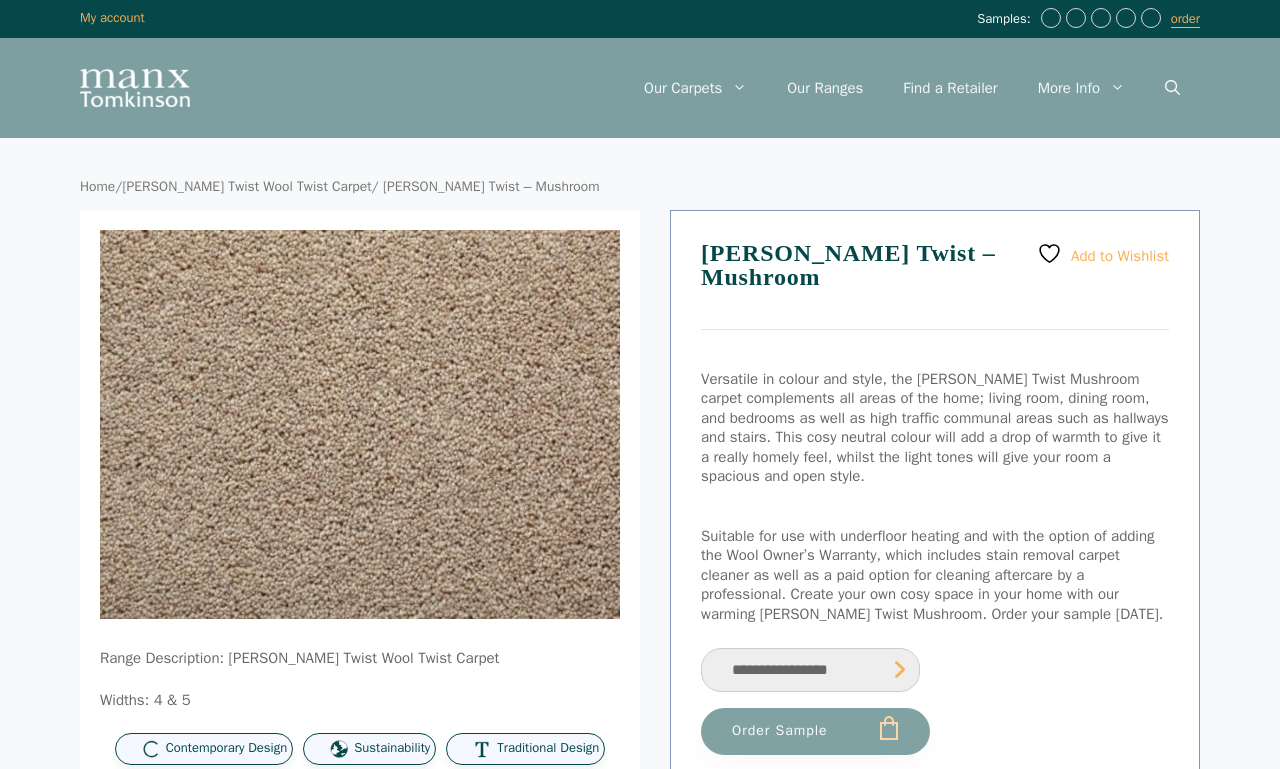 scroll, scrollTop: 0, scrollLeft: 0, axis: both 